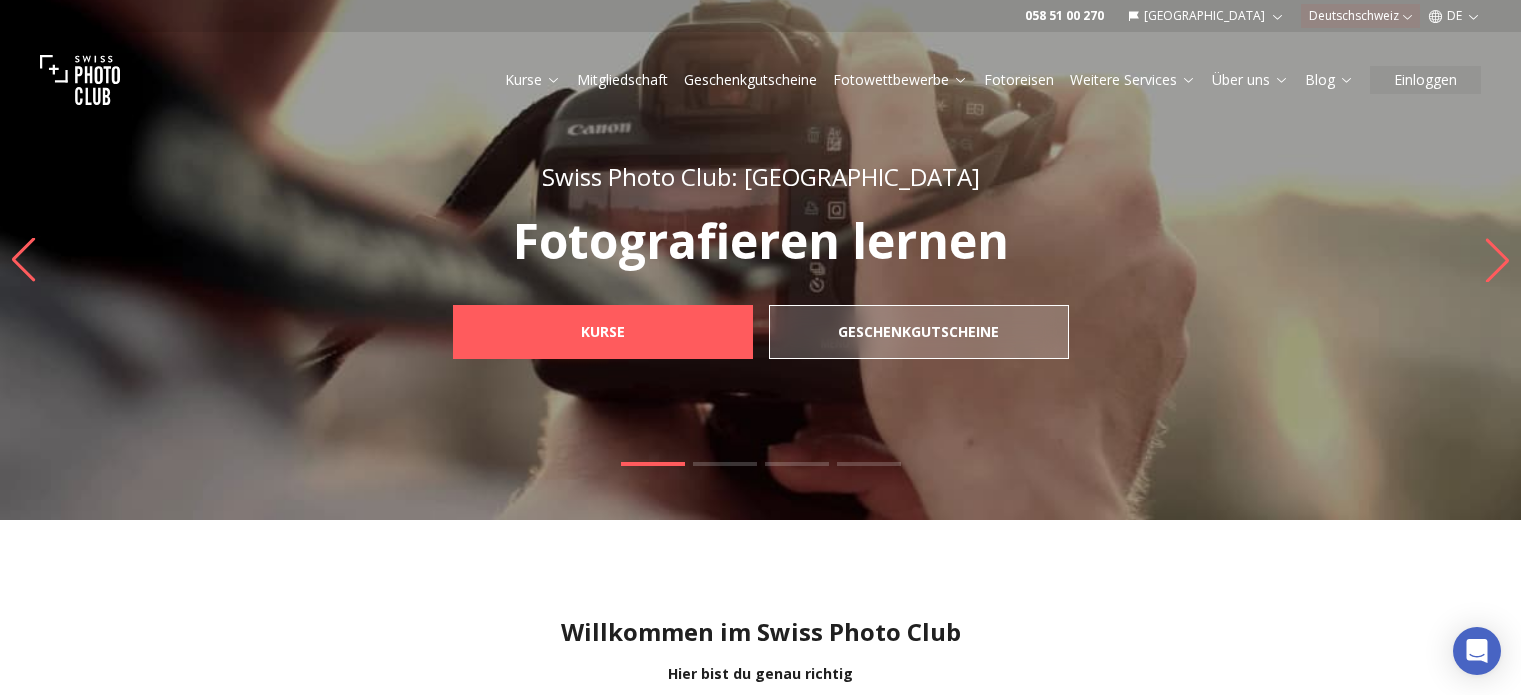 scroll, scrollTop: 0, scrollLeft: 0, axis: both 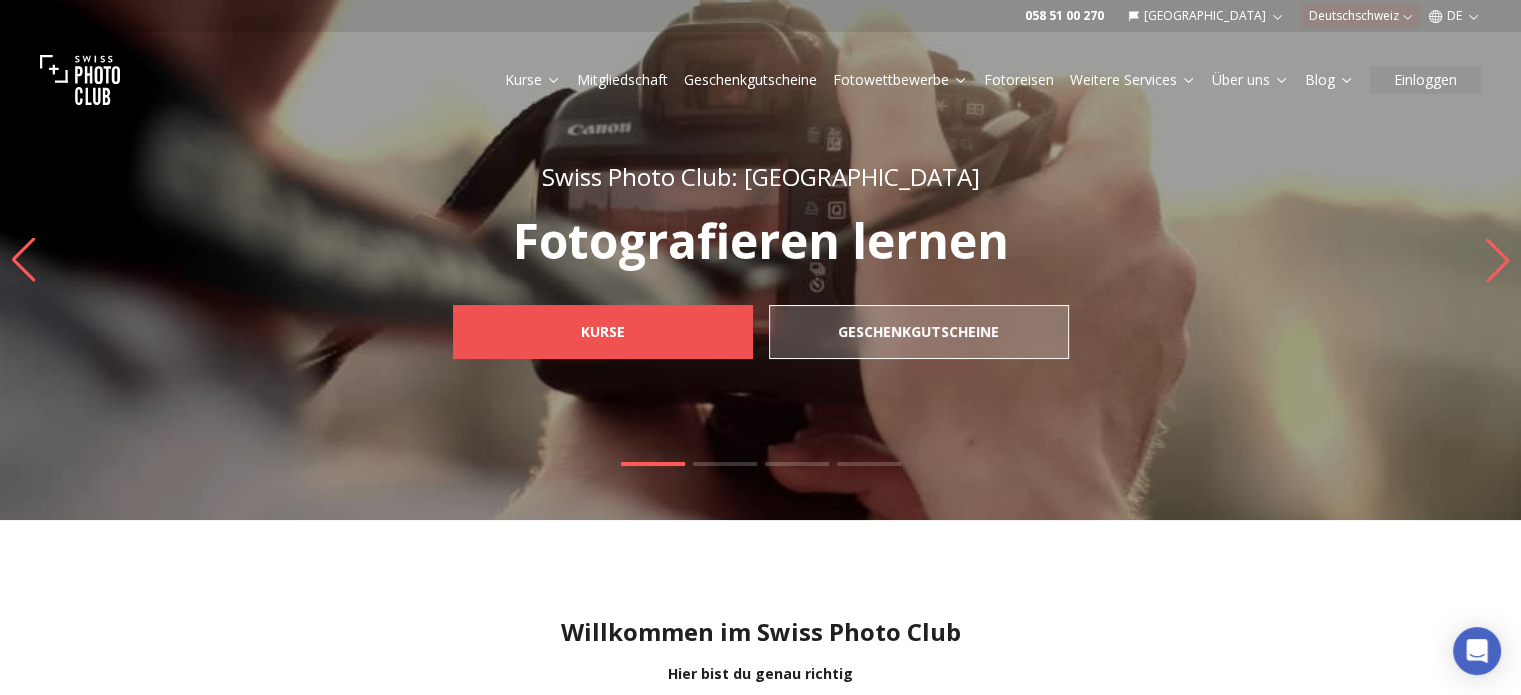 click on "Kurse" at bounding box center [603, 332] 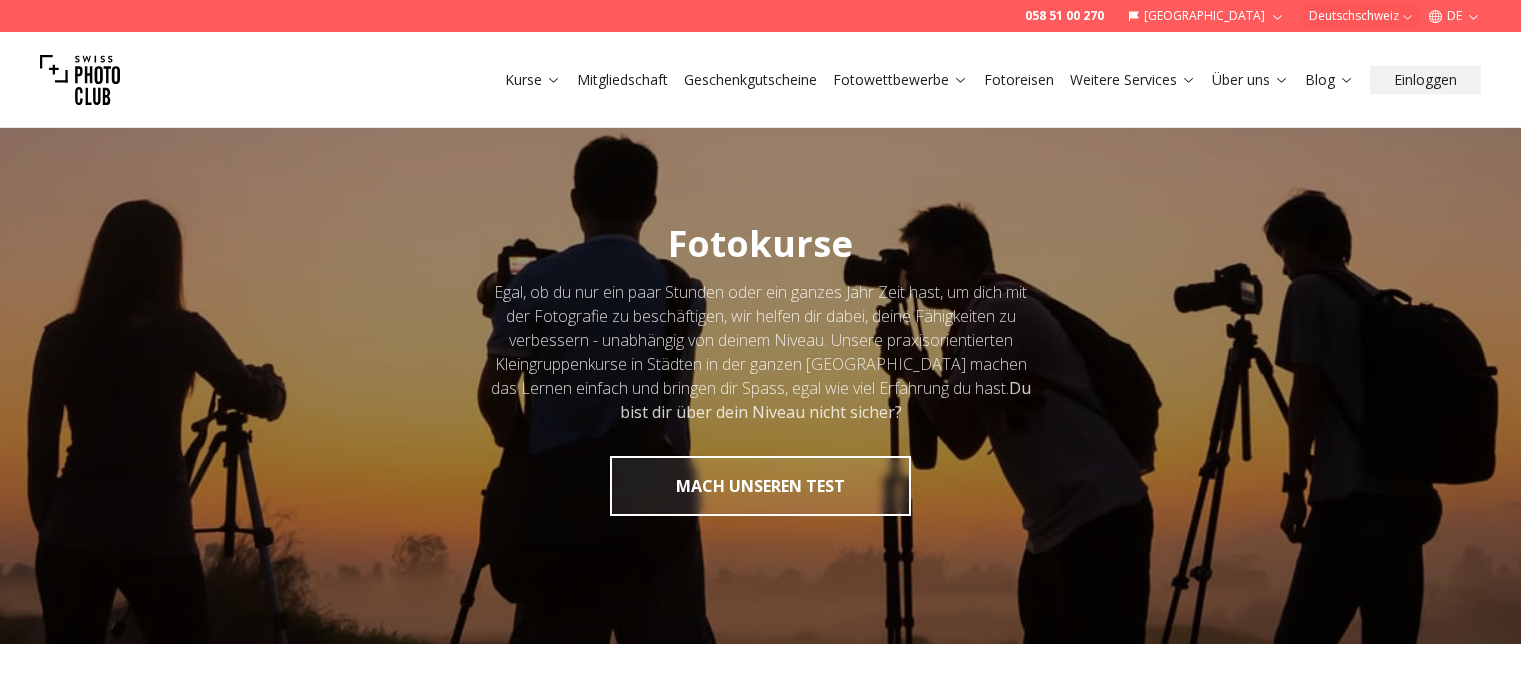 scroll, scrollTop: 0, scrollLeft: 0, axis: both 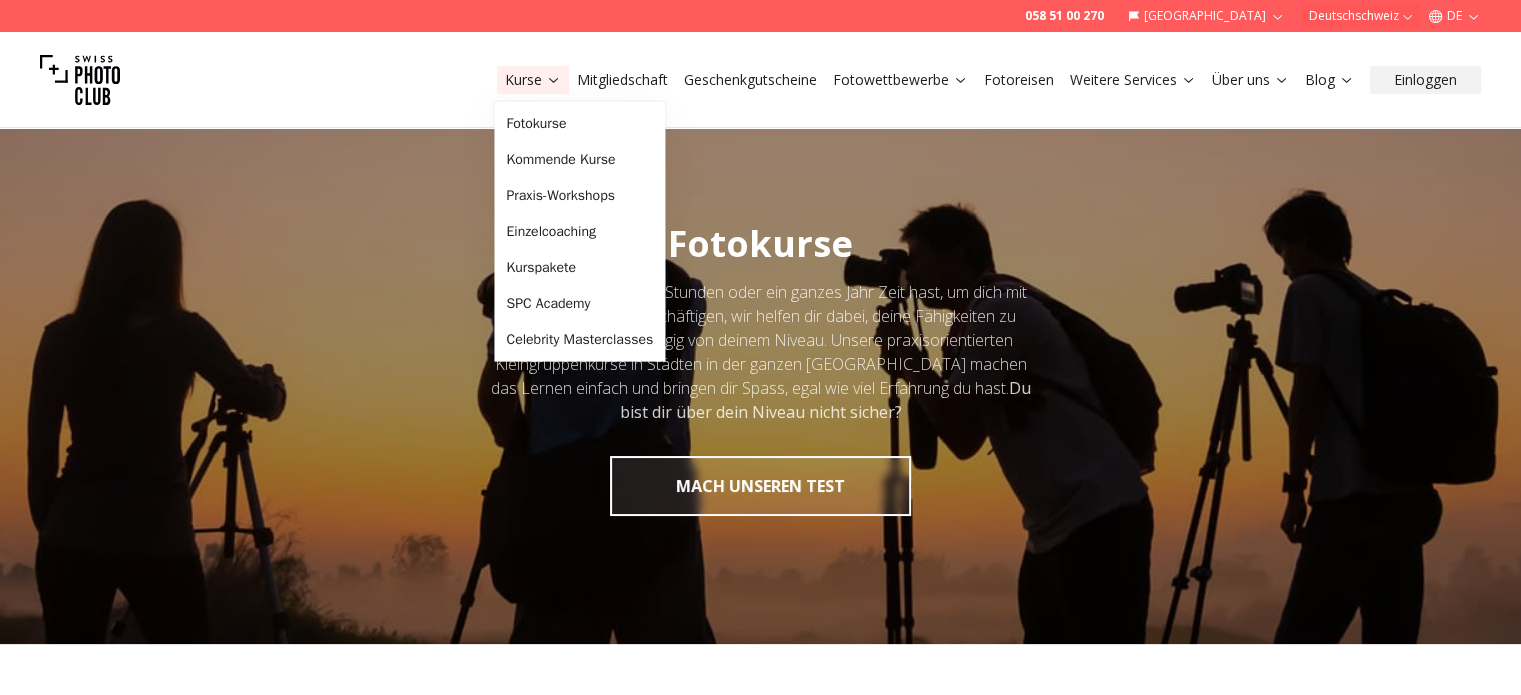 click 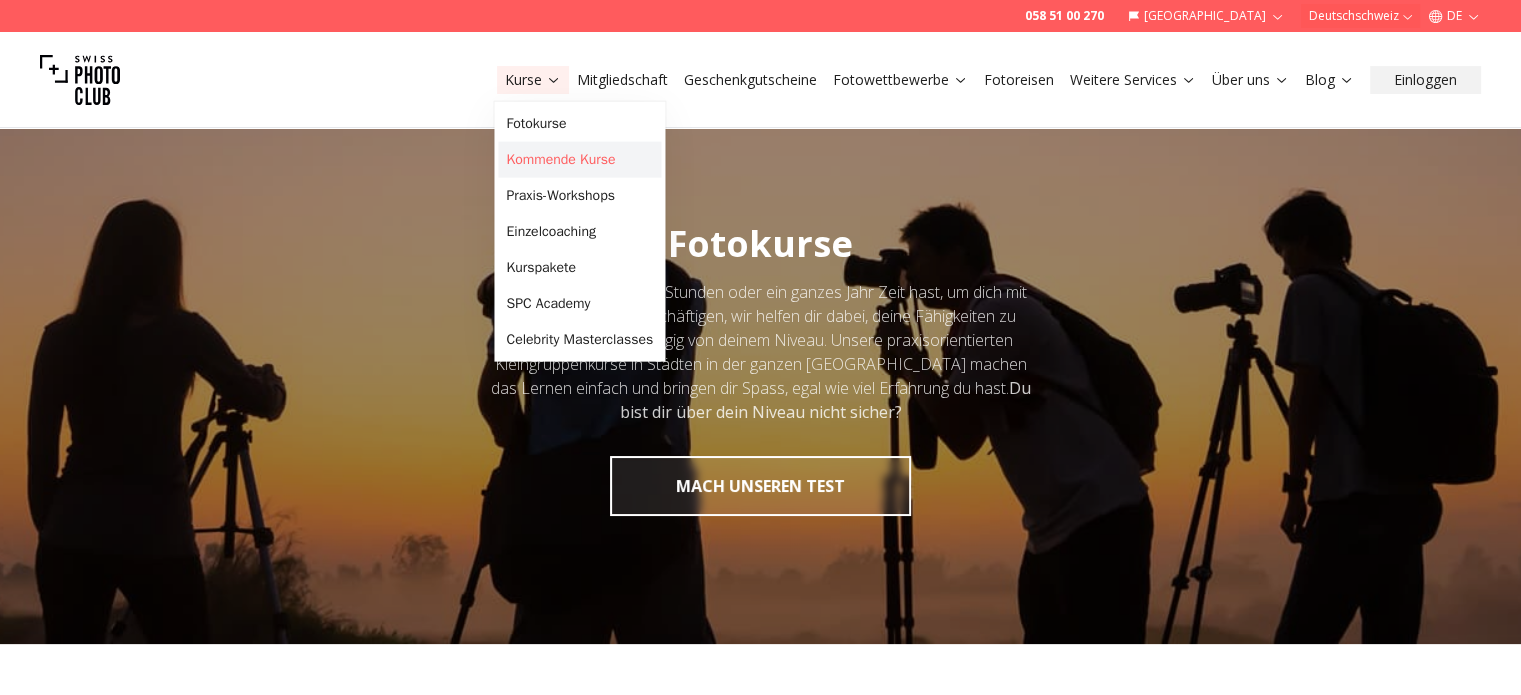 click on "Kommende Kurse" at bounding box center [579, 160] 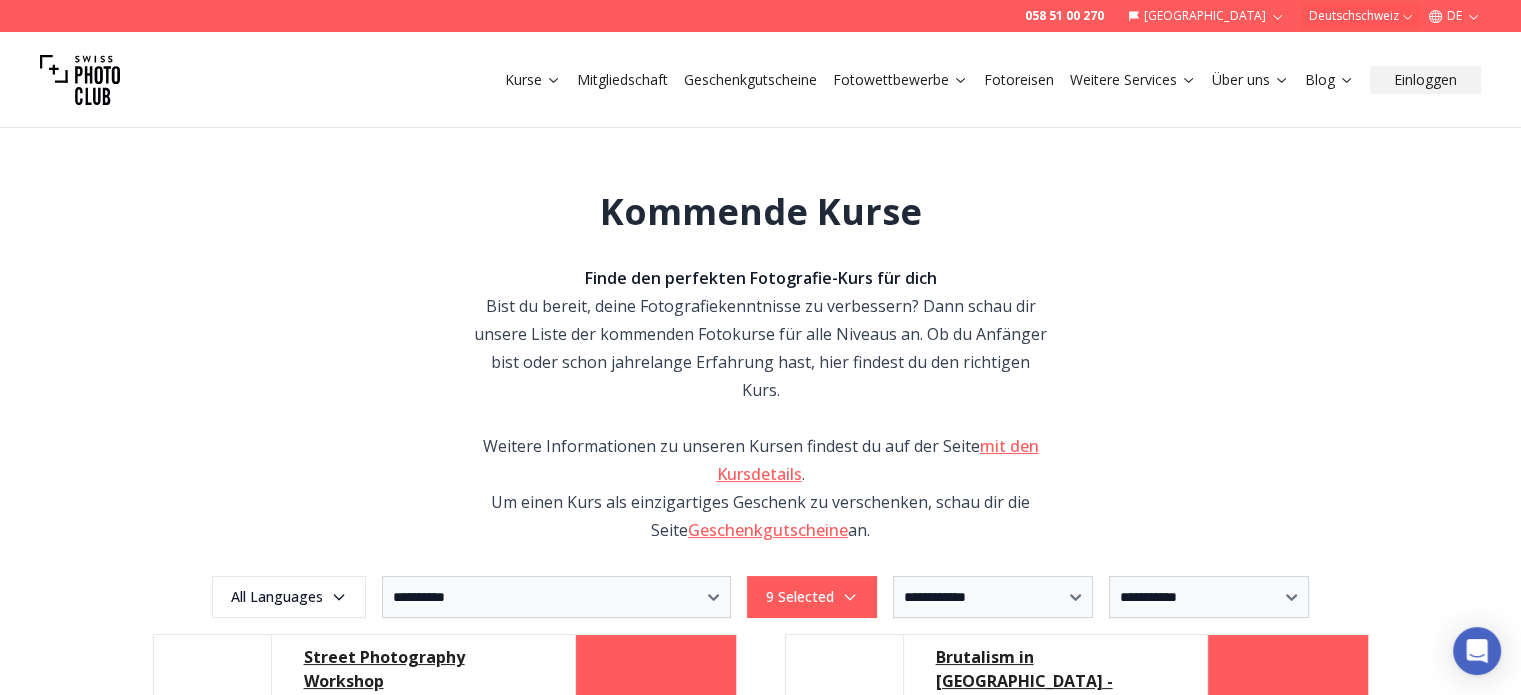 scroll, scrollTop: 100, scrollLeft: 0, axis: vertical 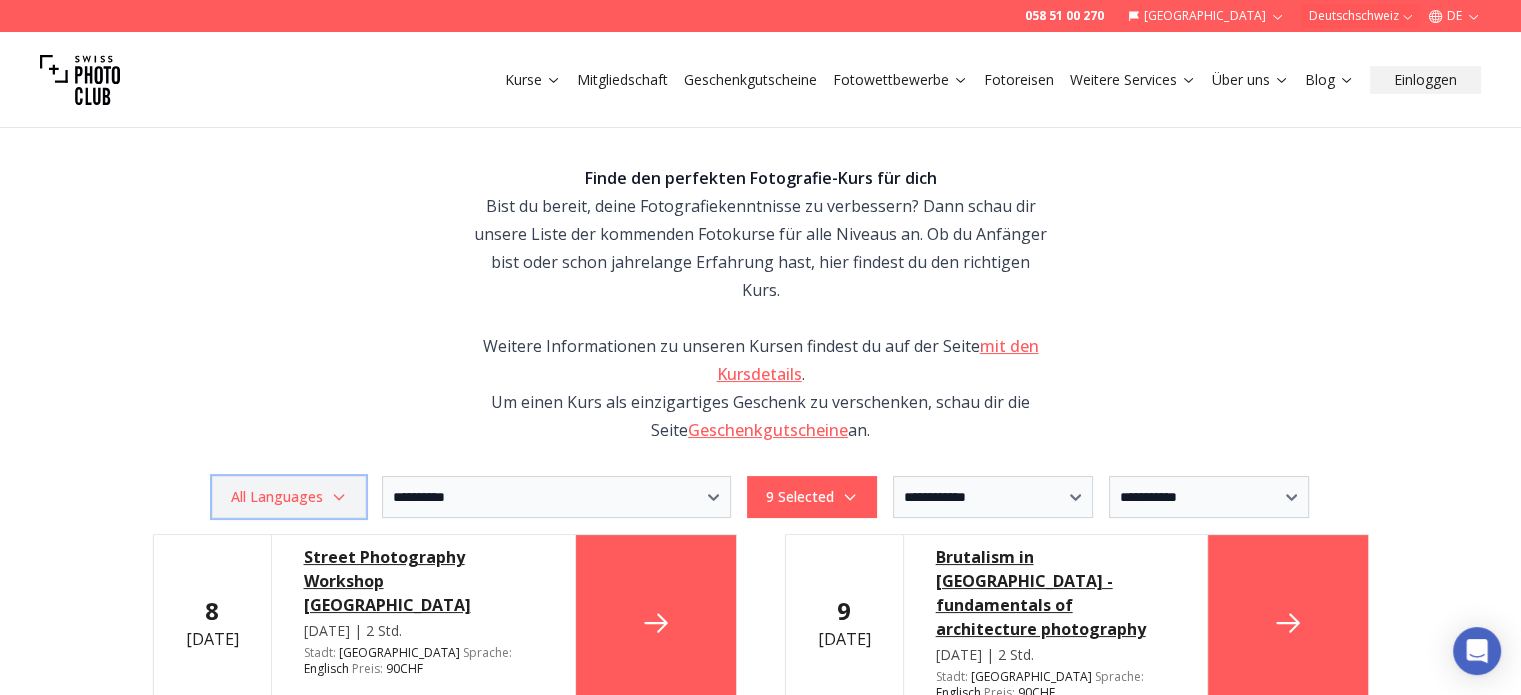 click 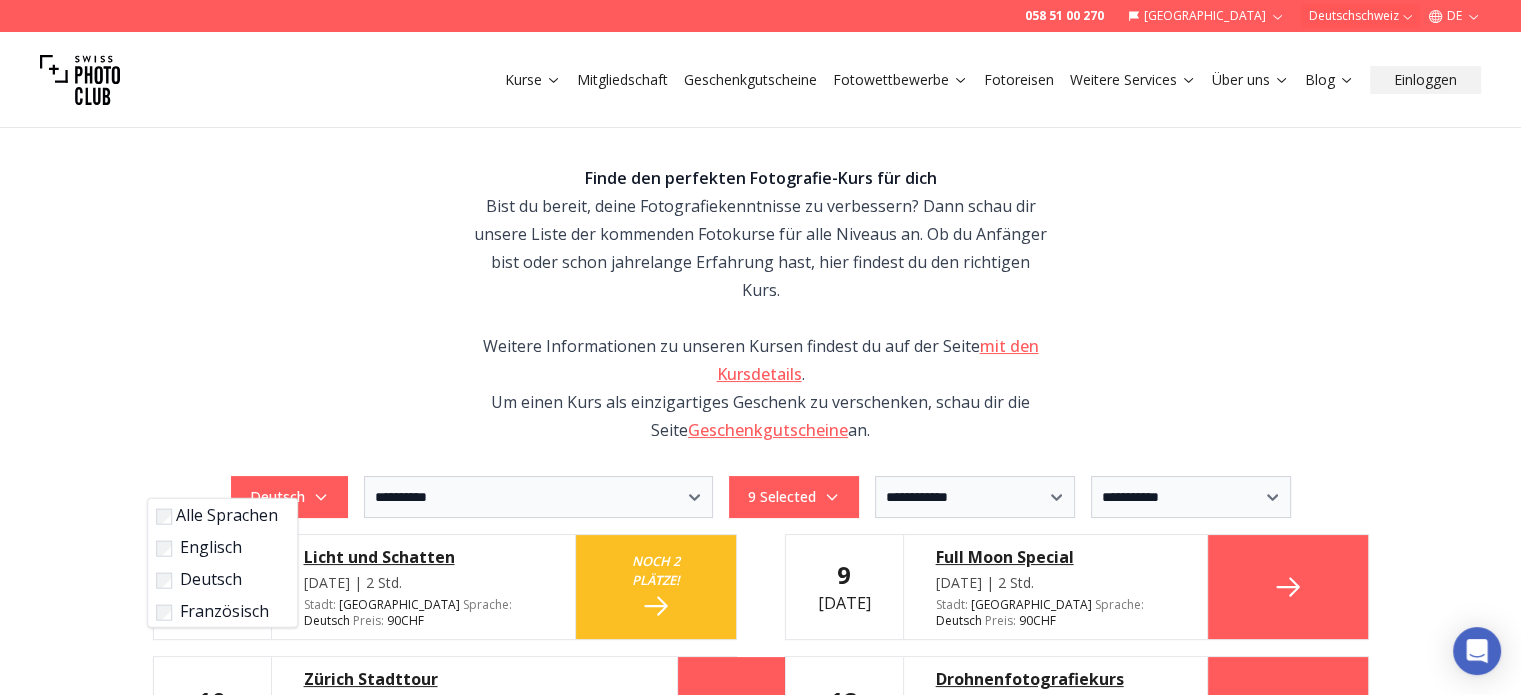 click on "**********" at bounding box center [761, 869] 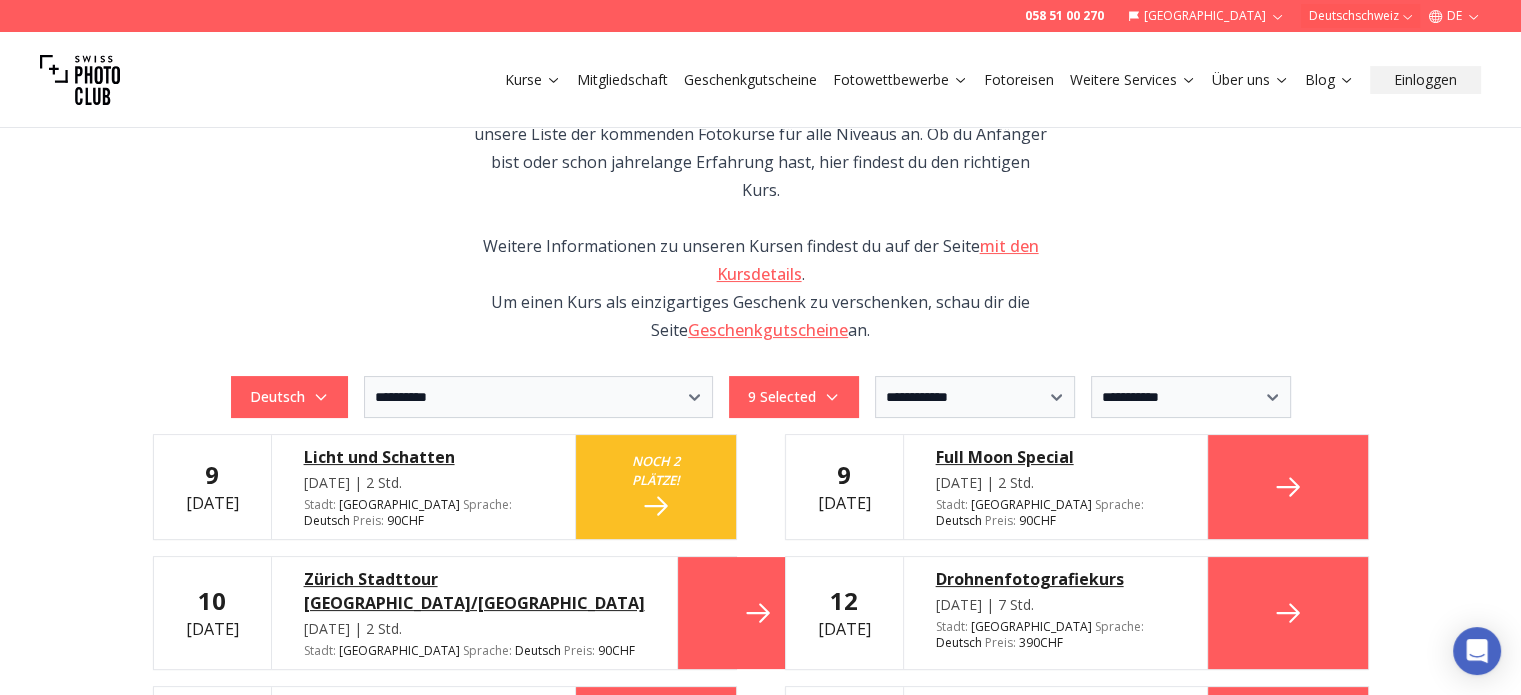 scroll, scrollTop: 300, scrollLeft: 0, axis: vertical 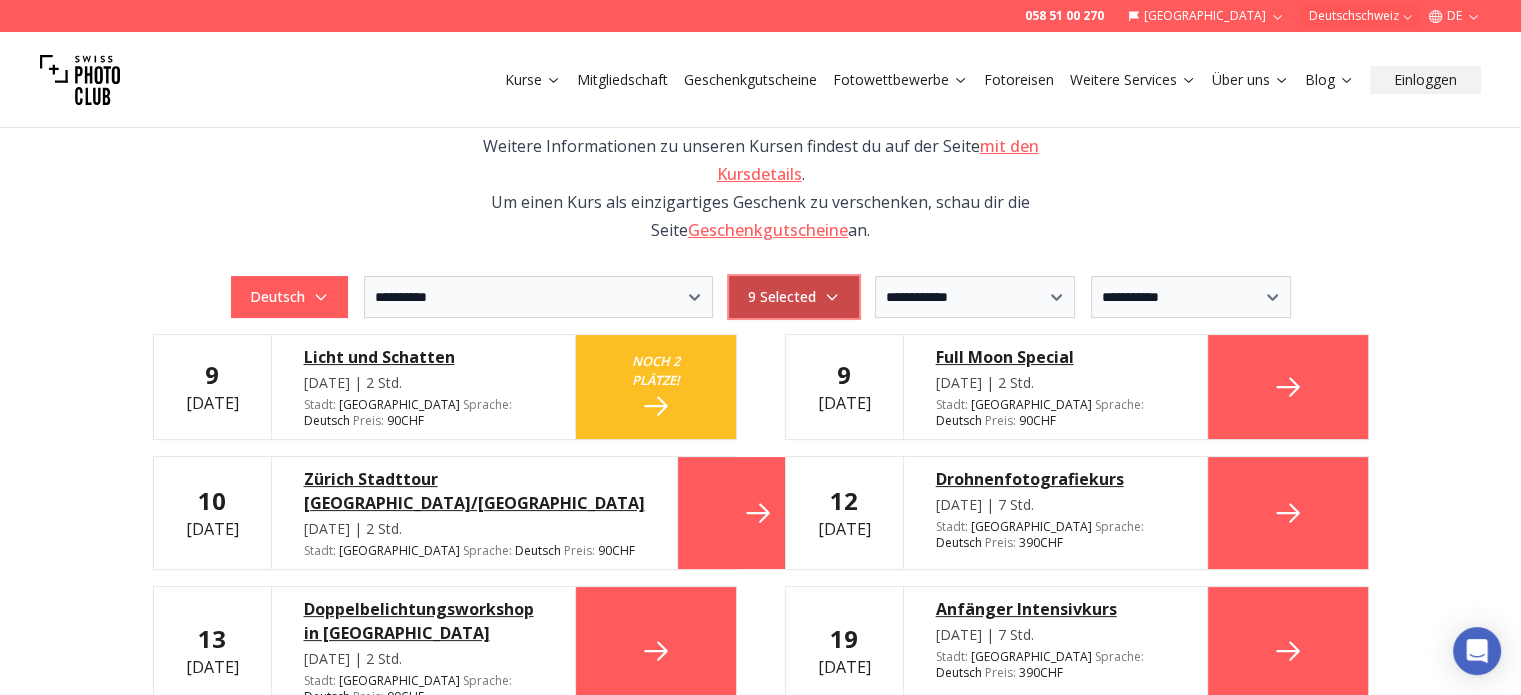 click 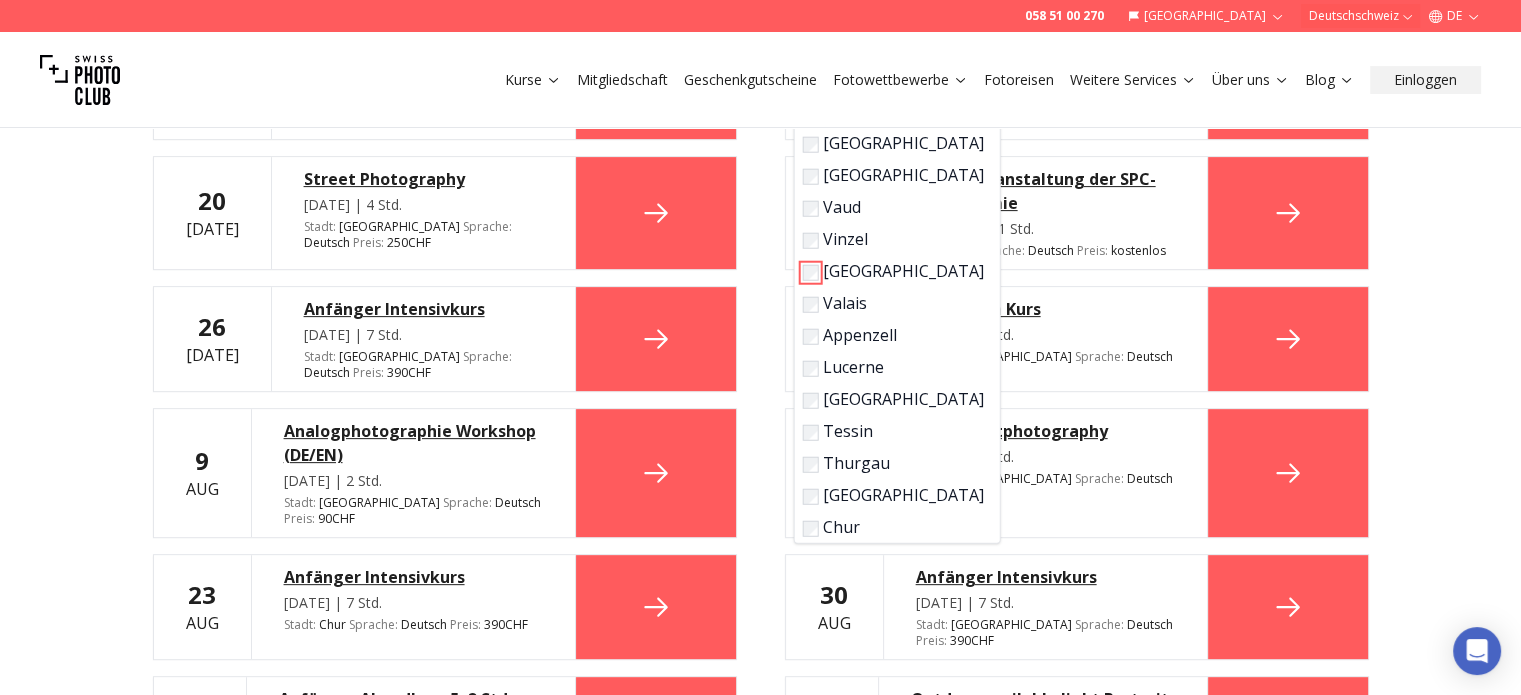 scroll, scrollTop: 700, scrollLeft: 0, axis: vertical 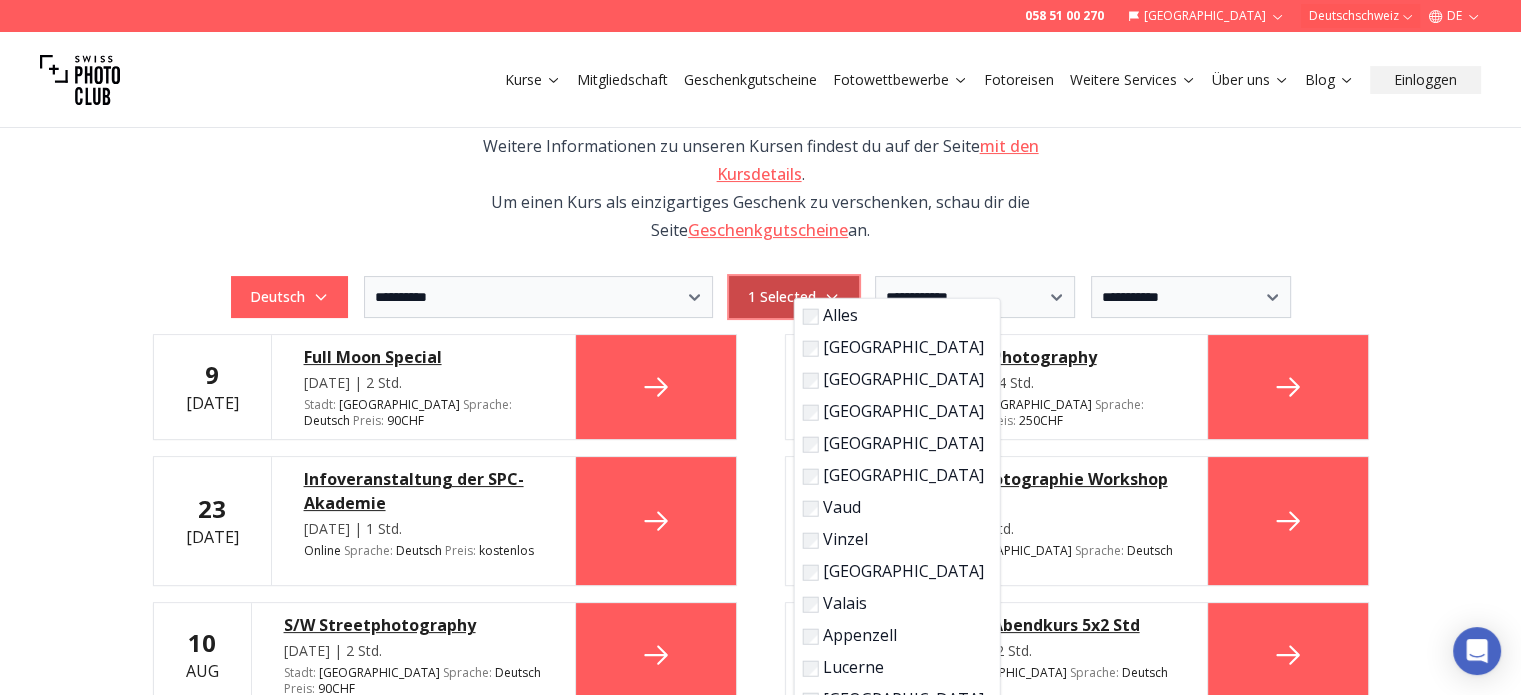 click 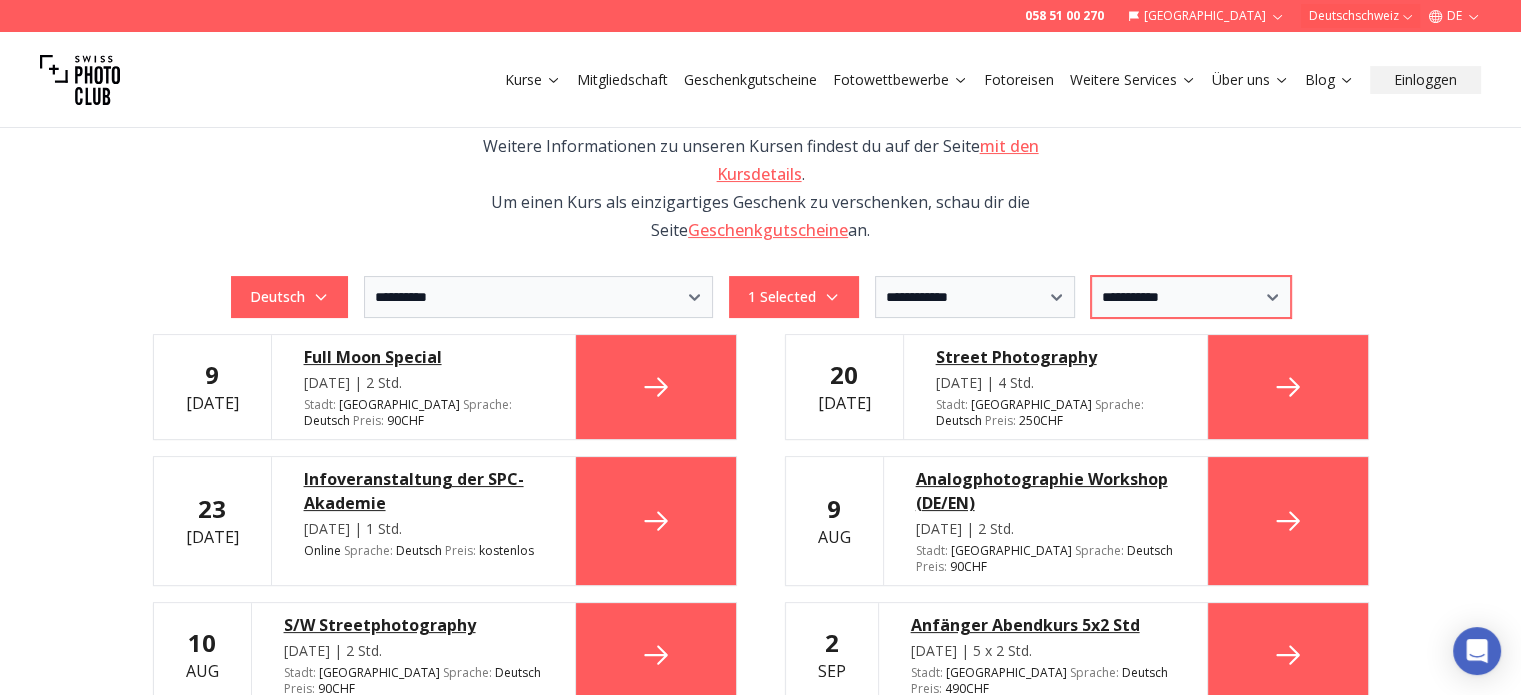 click on "**********" at bounding box center (1191, 297) 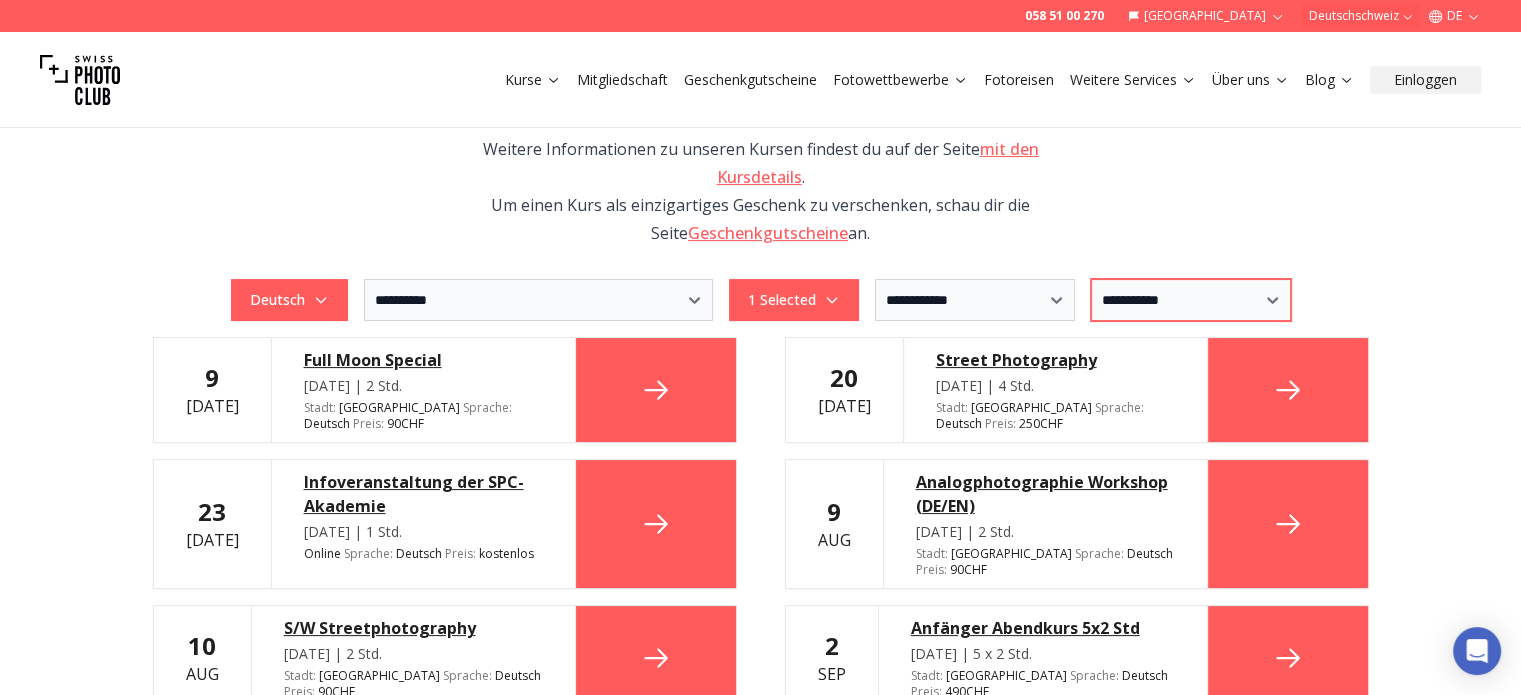 scroll, scrollTop: 397, scrollLeft: 0, axis: vertical 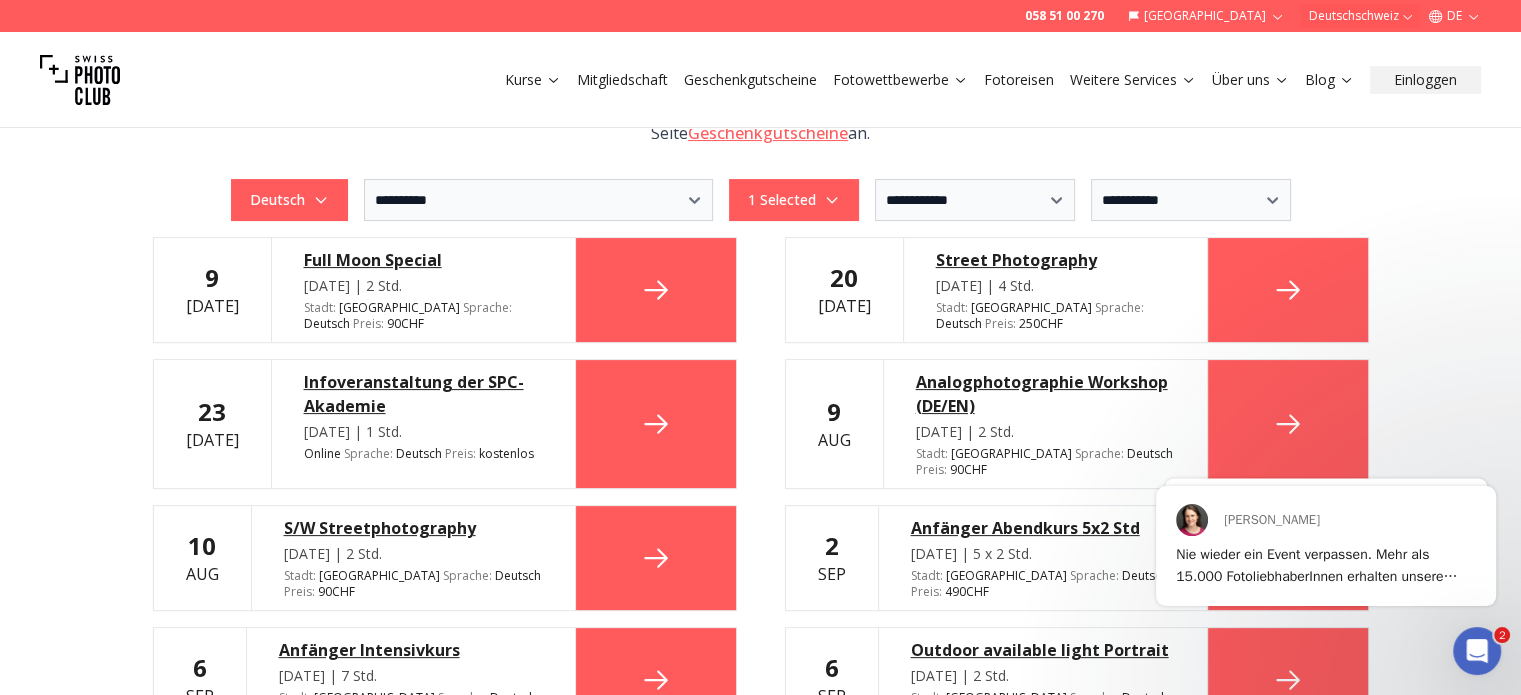 click 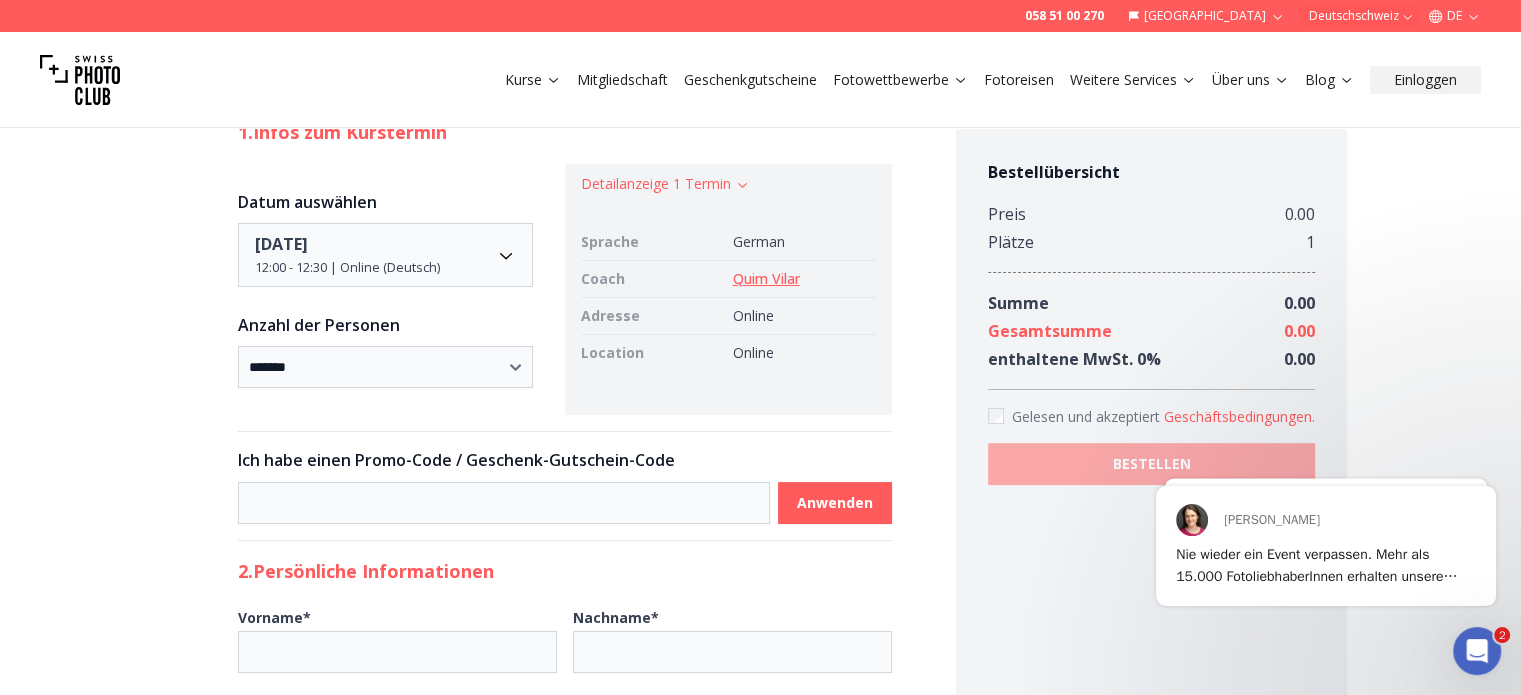 scroll, scrollTop: 100, scrollLeft: 0, axis: vertical 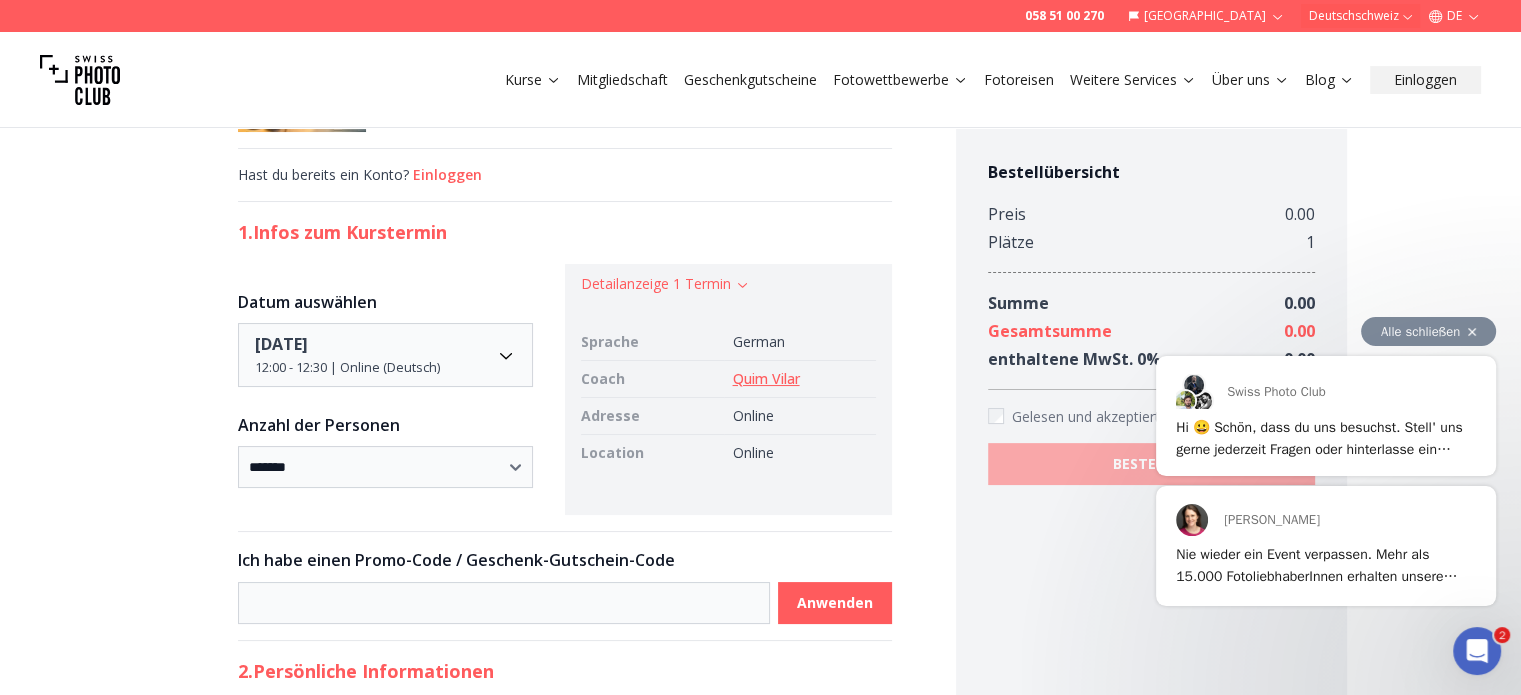 click on "Nie wieder ein Event verpassen. Mehr als 15.000 FotoliebhaberInnen erhalten unsere zweimonatlichen E-Mails, um sich über bevorstehende Kurse, Wettbewerbe, Reisen und mehr zu informieren. Warum nicht mal ausprobieren? Melde dich hier in wenigen Sekunden an:" at bounding box center [1323, 620] 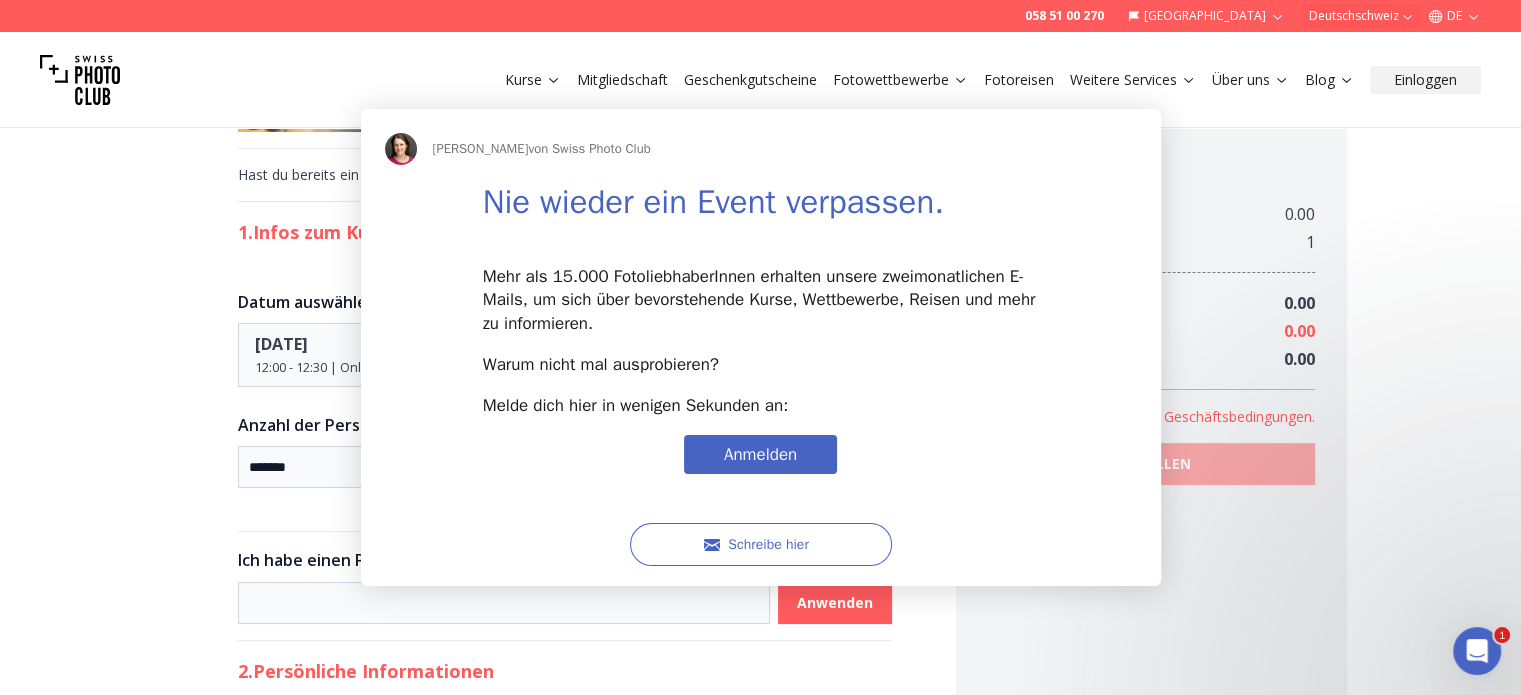 scroll, scrollTop: 0, scrollLeft: 0, axis: both 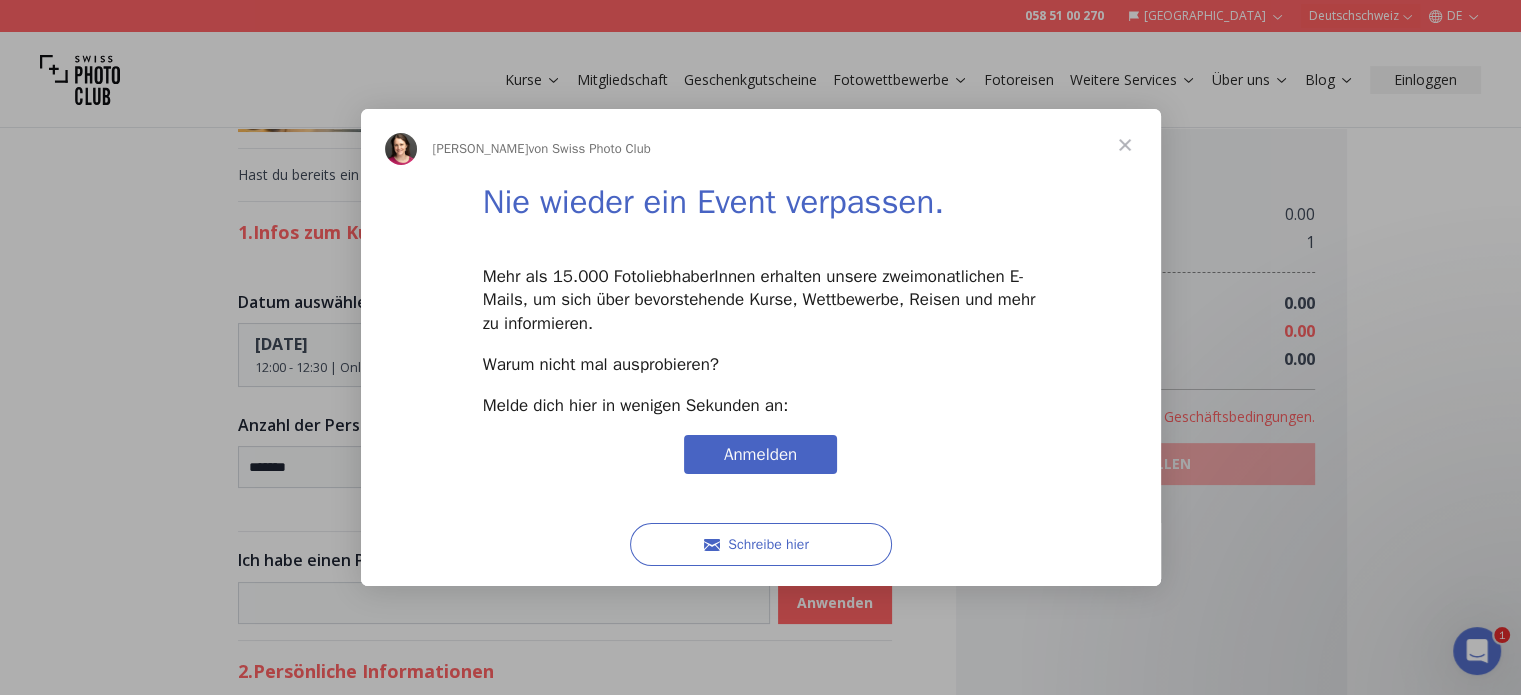 click at bounding box center [1125, 145] 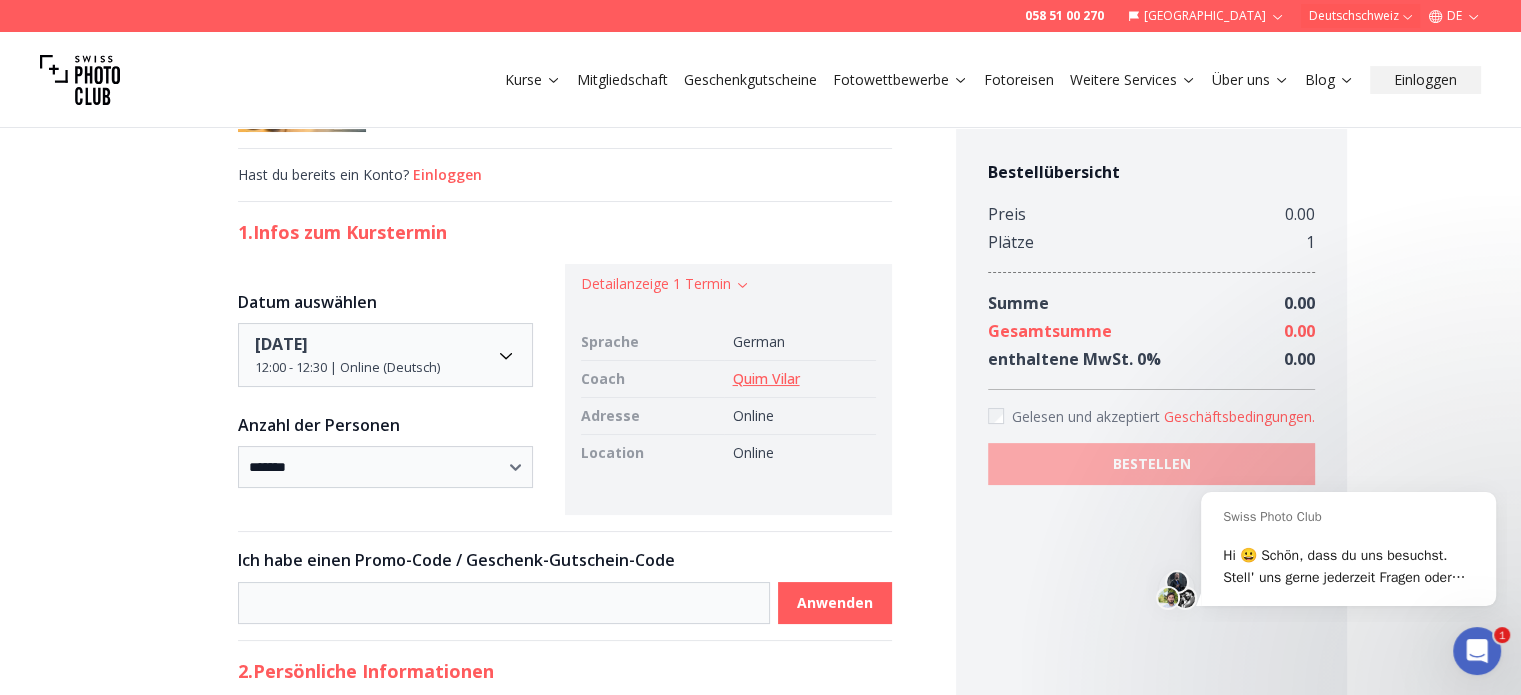 scroll, scrollTop: 0, scrollLeft: 0, axis: both 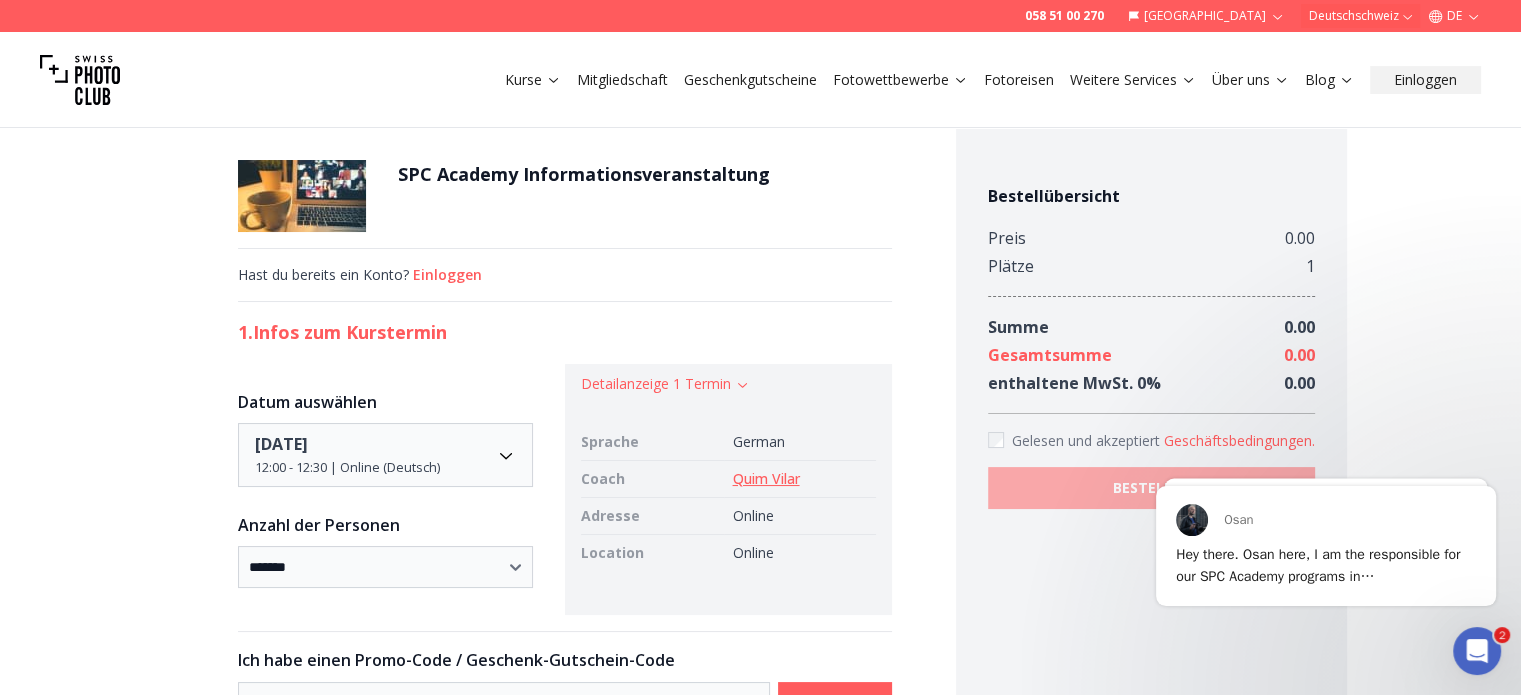click on "Mitgliedschaft" at bounding box center [622, 80] 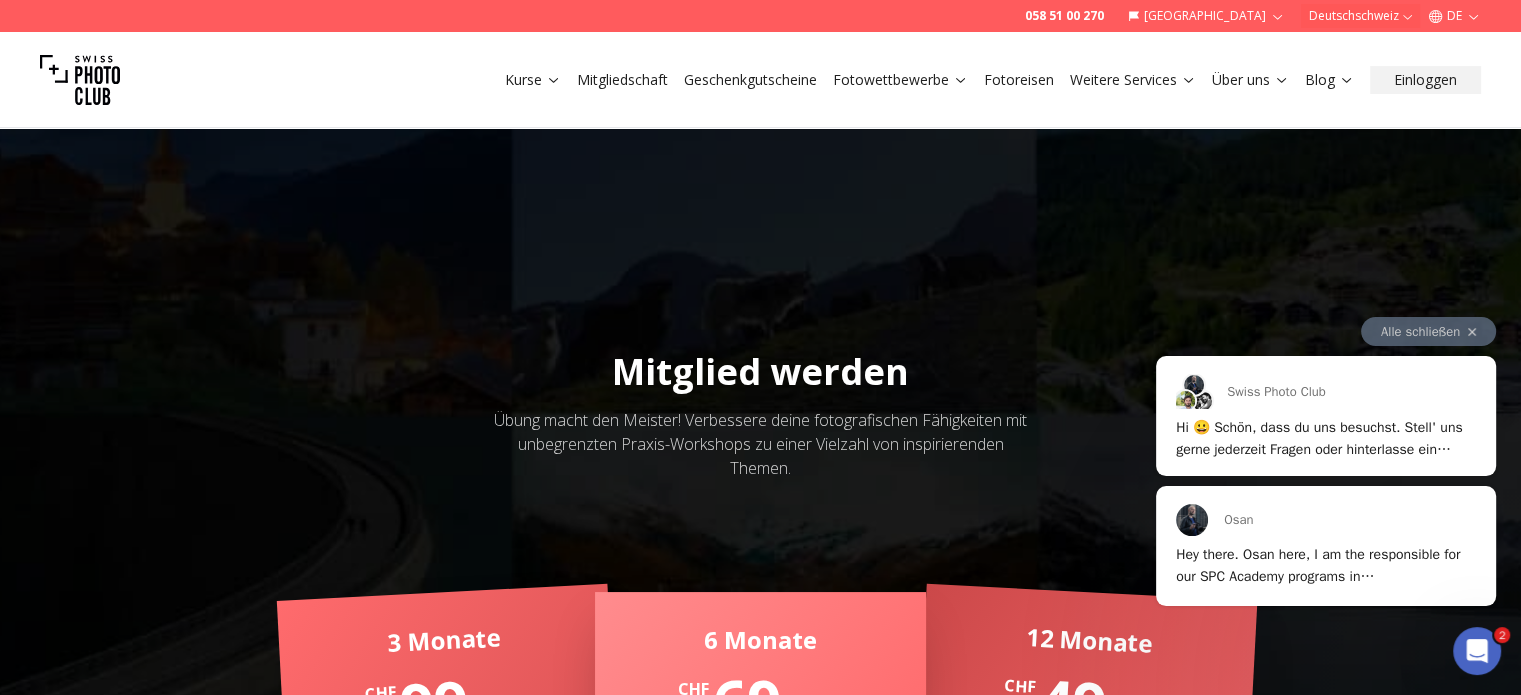 click on "Osan" at bounding box center (1326, 520) 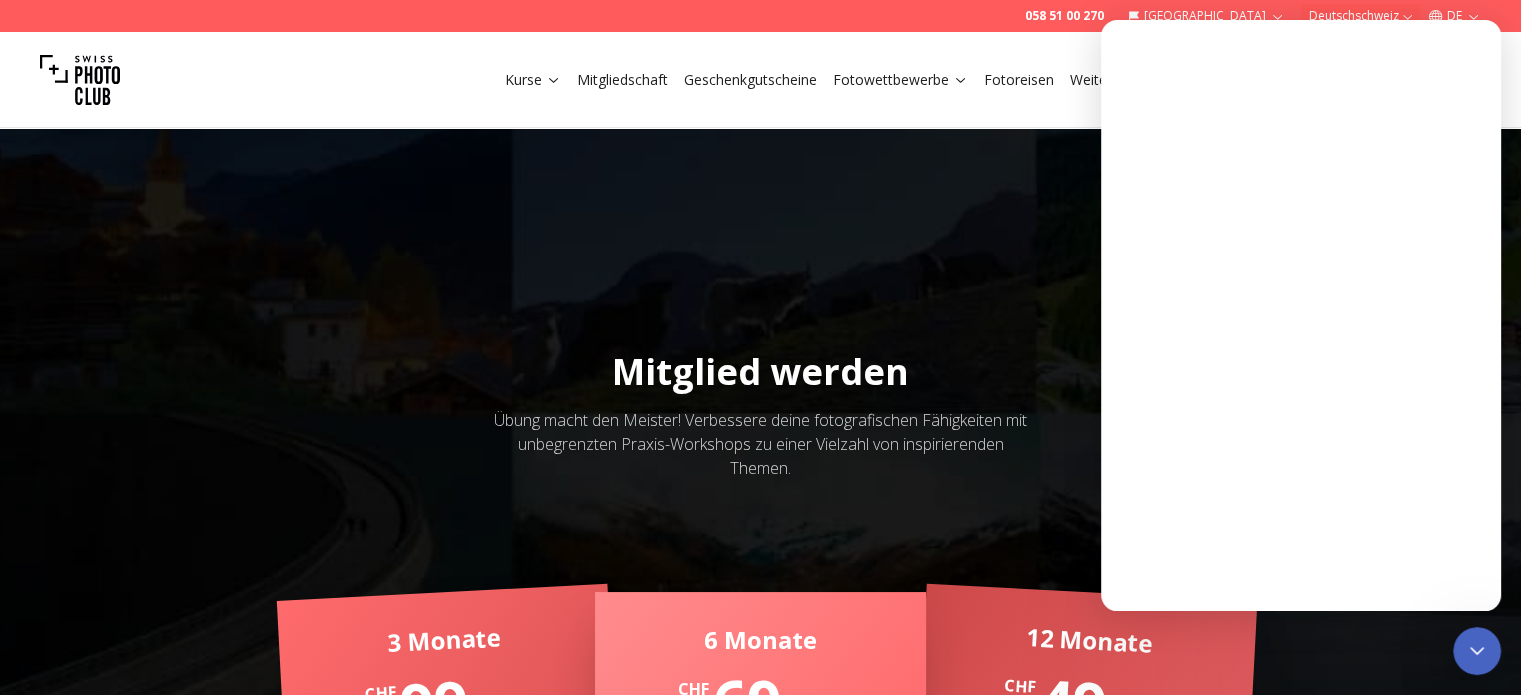 scroll, scrollTop: 0, scrollLeft: 0, axis: both 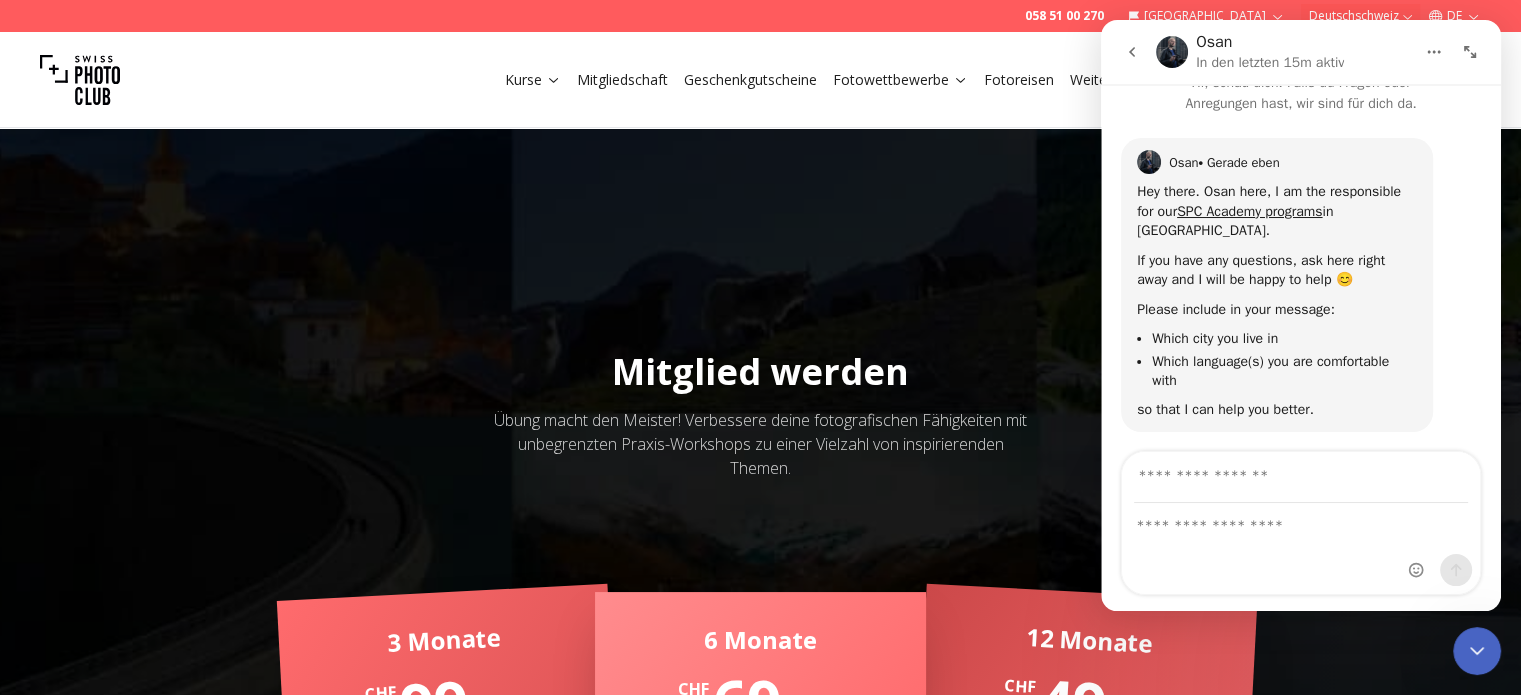 click 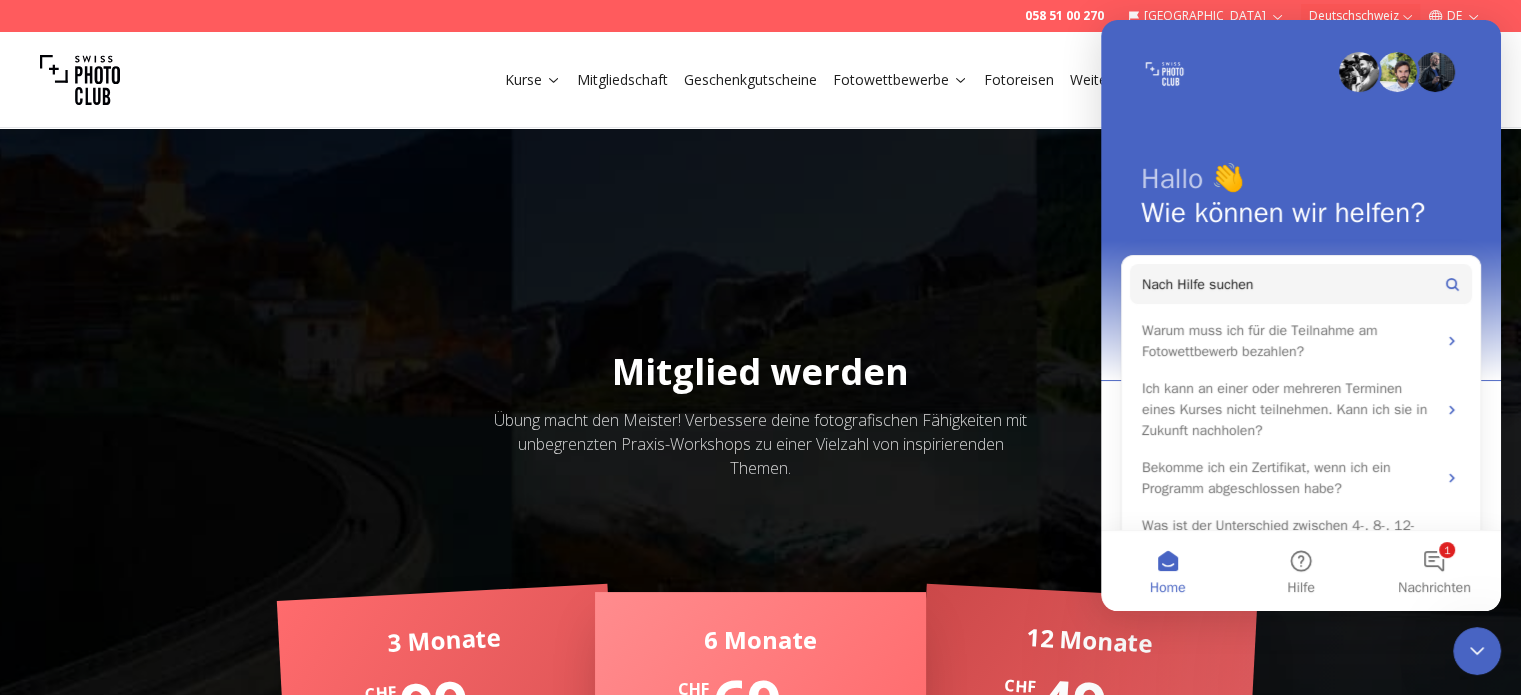 scroll, scrollTop: 0, scrollLeft: 0, axis: both 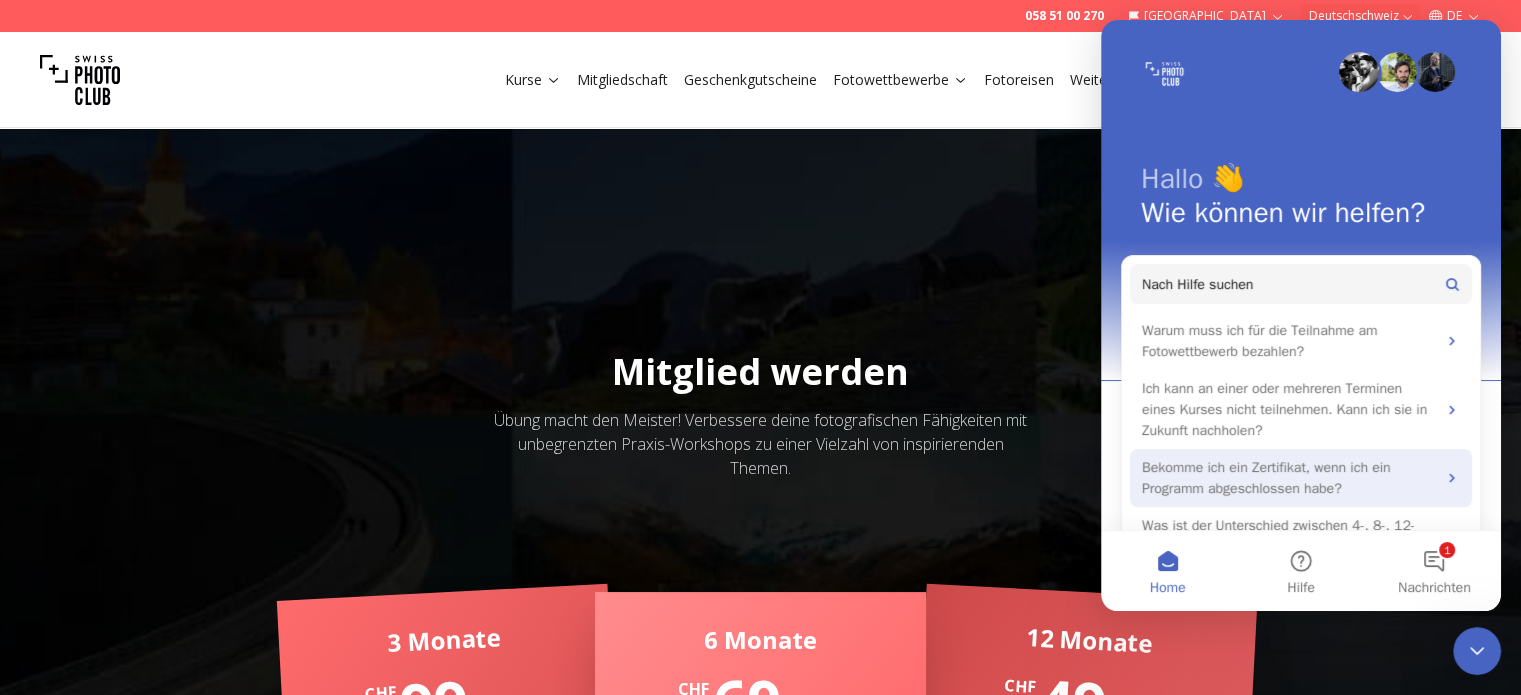 click 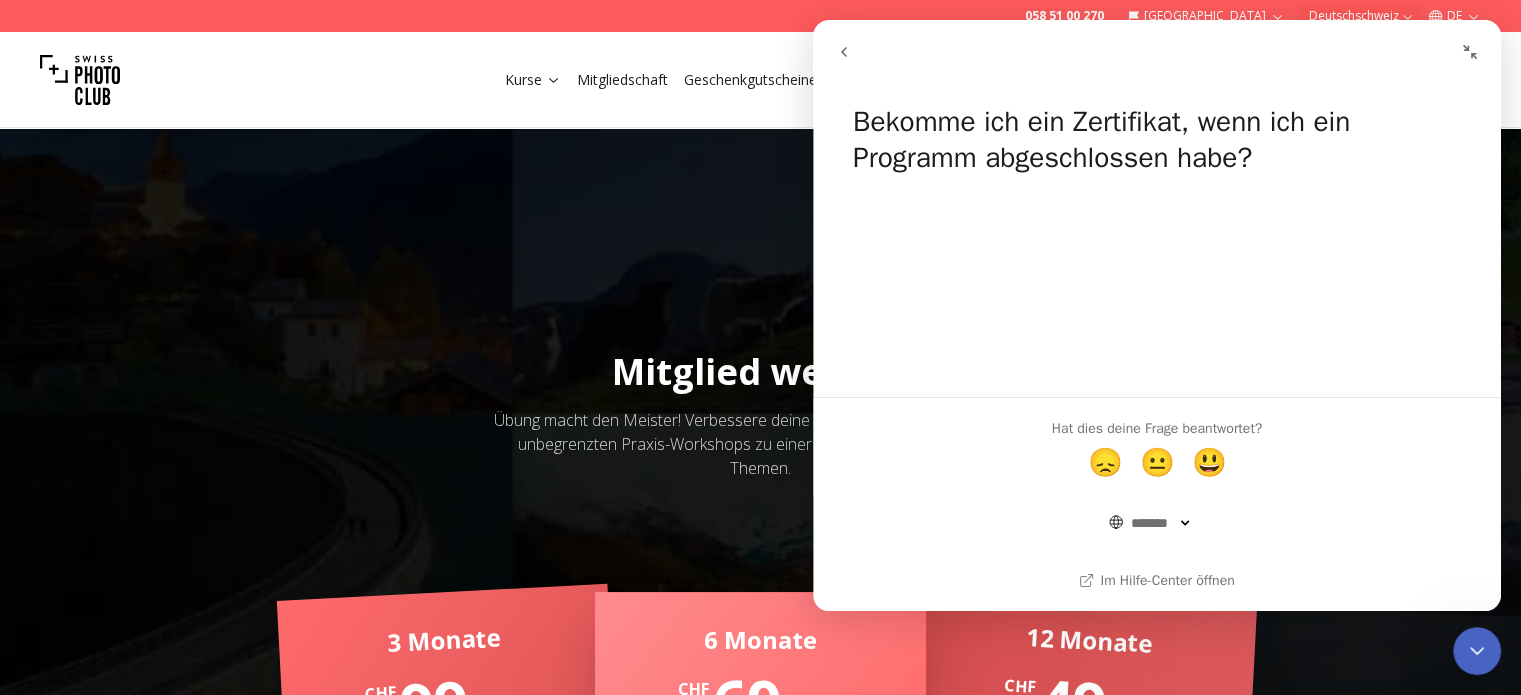 click 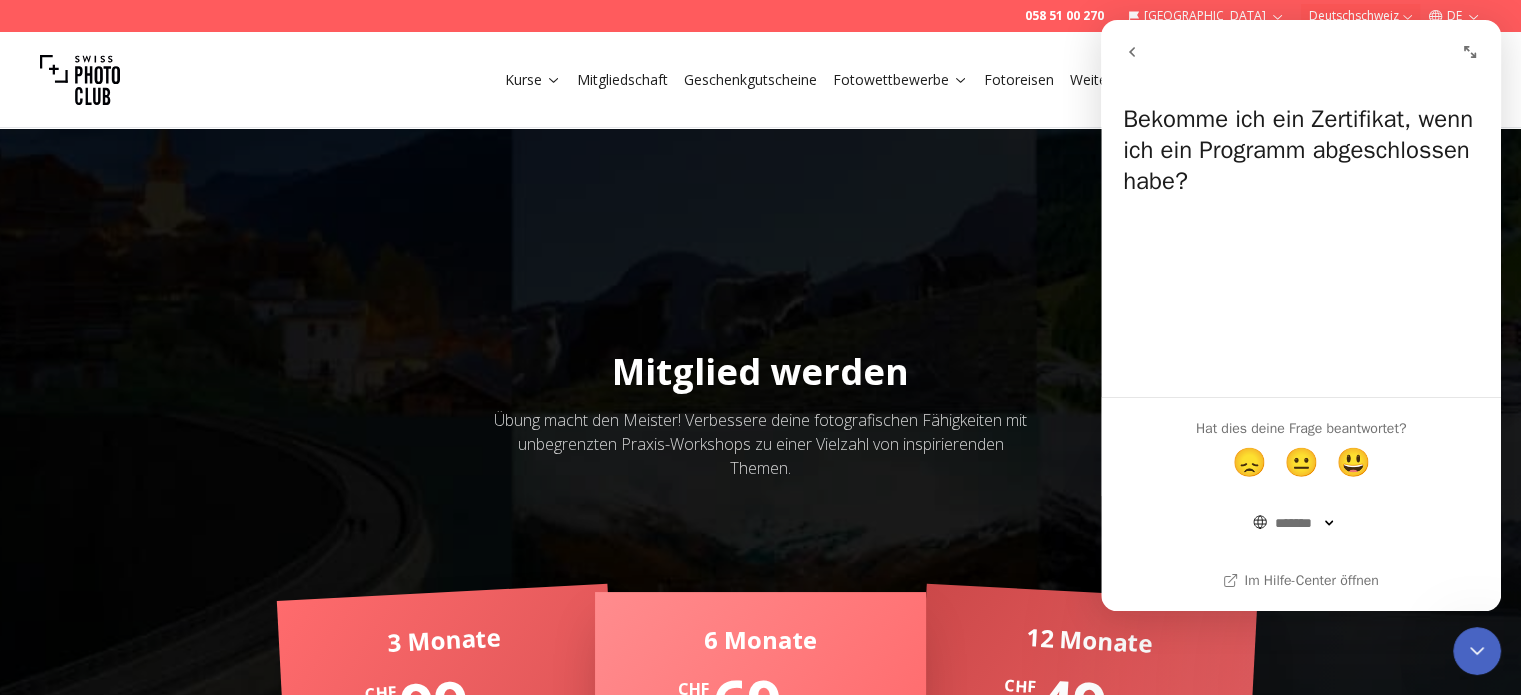 click 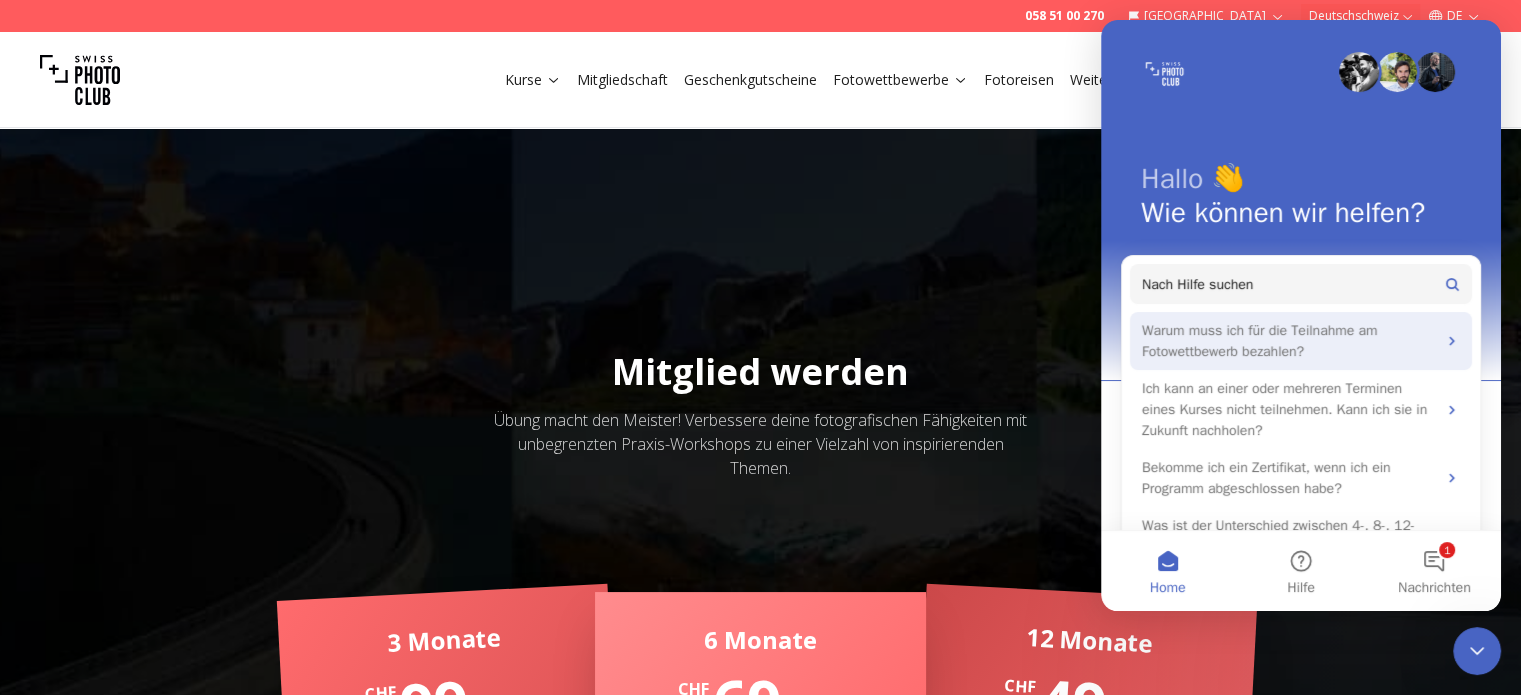 click 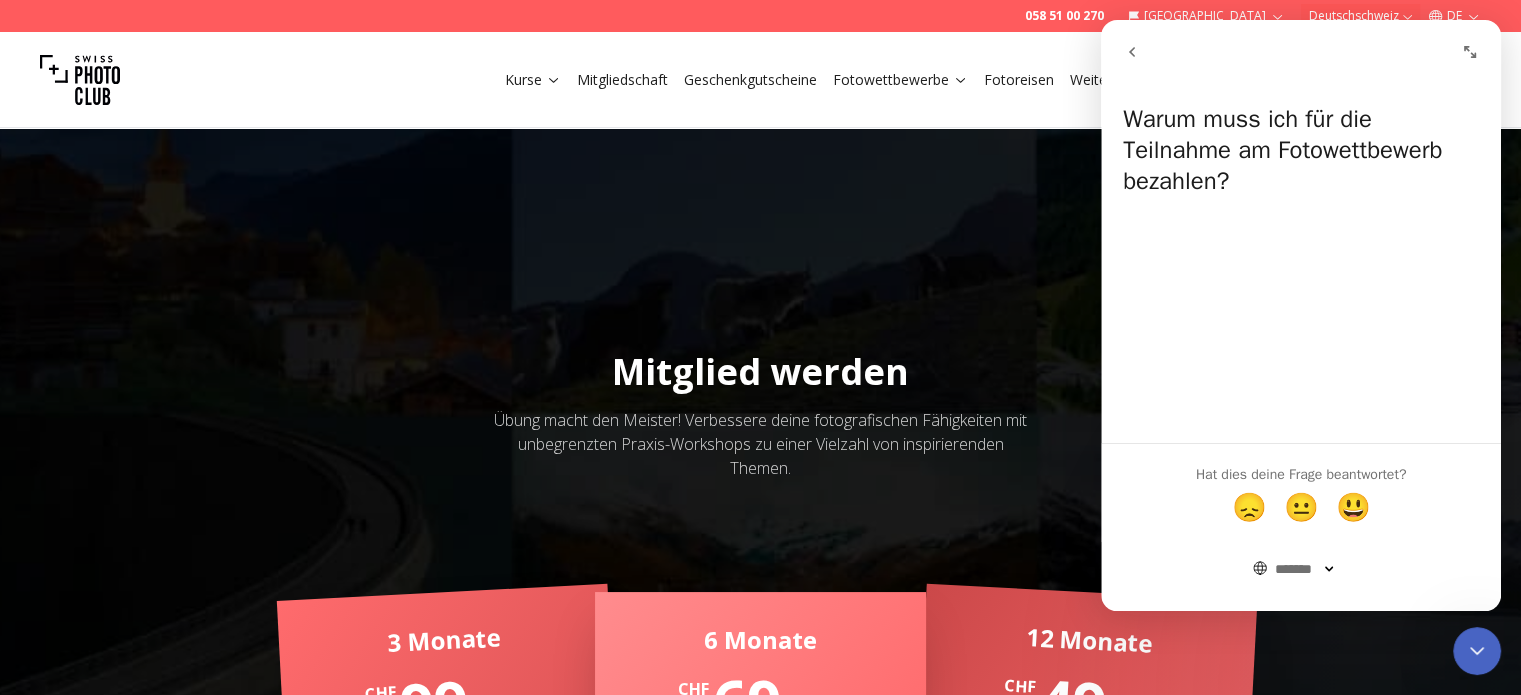 click 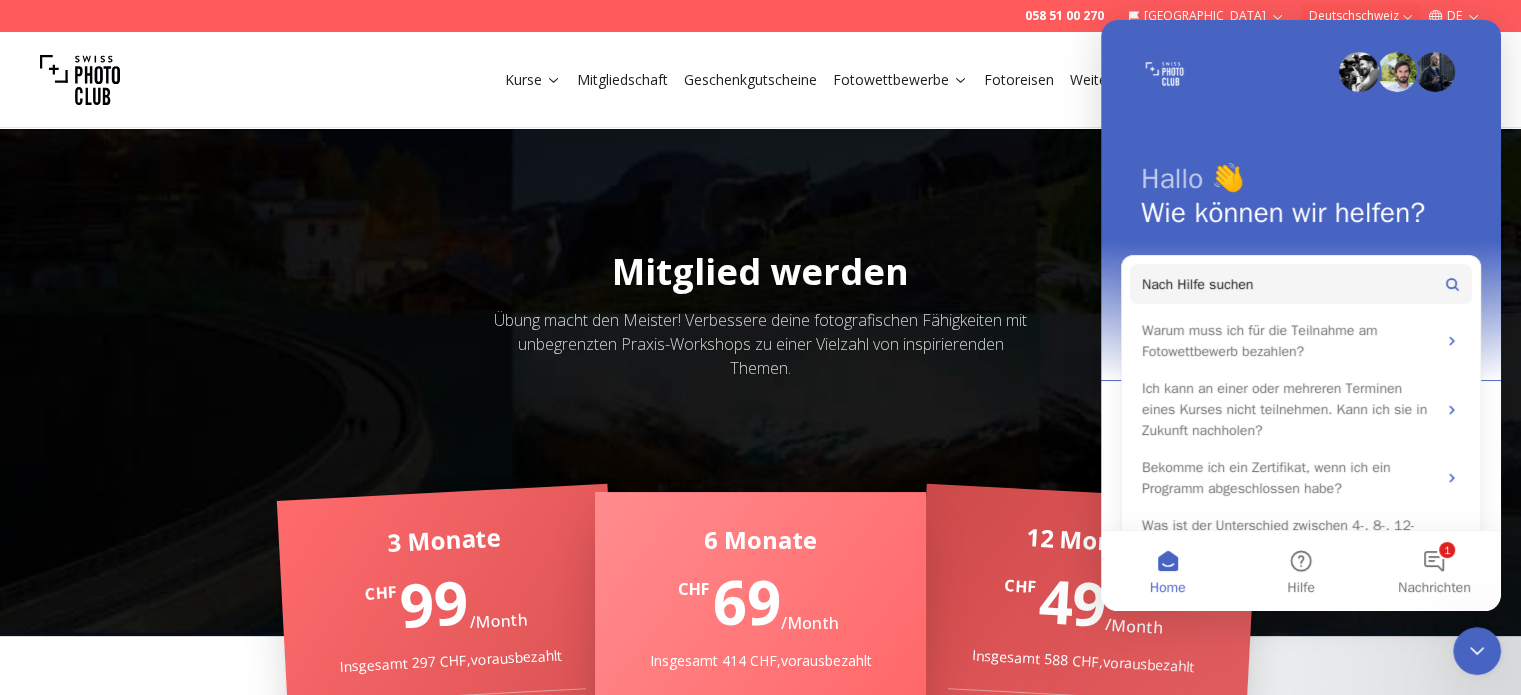 scroll, scrollTop: 200, scrollLeft: 0, axis: vertical 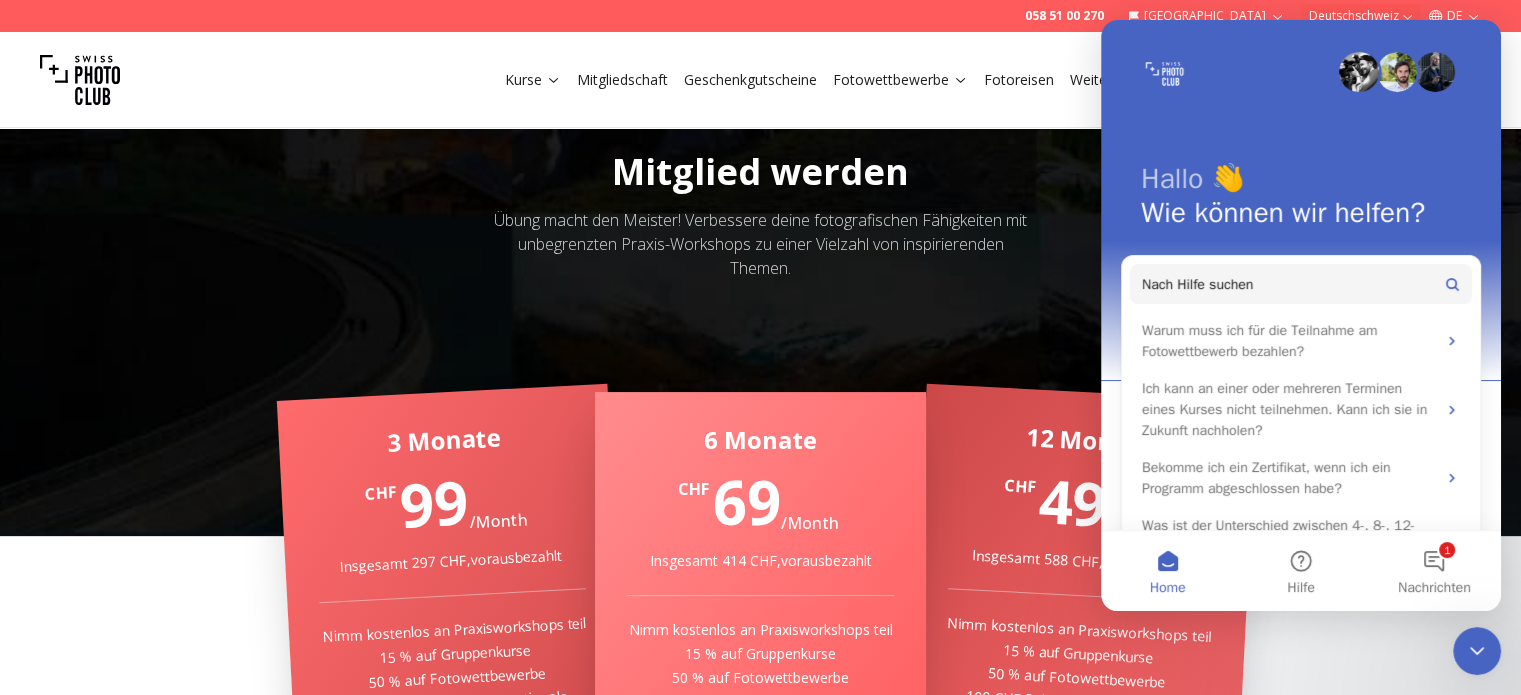 click 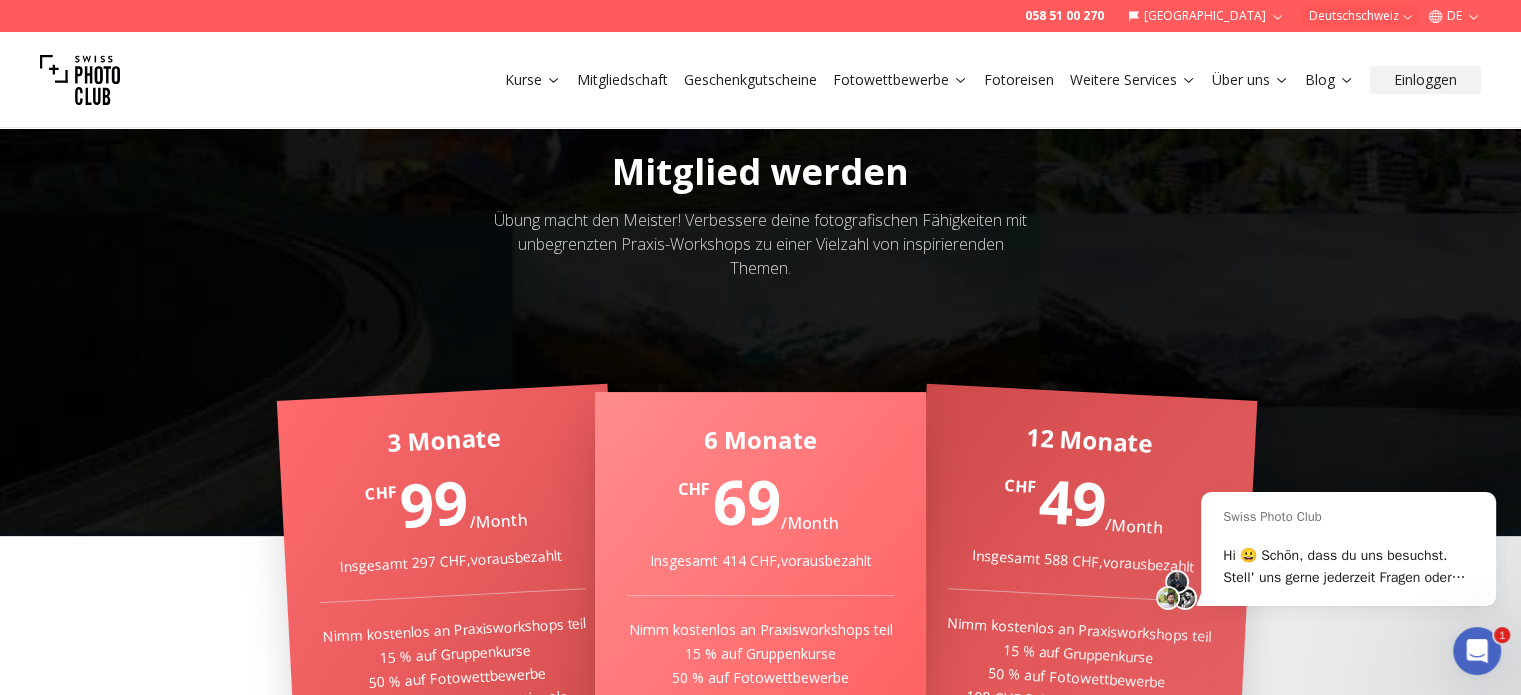 scroll, scrollTop: 0, scrollLeft: 0, axis: both 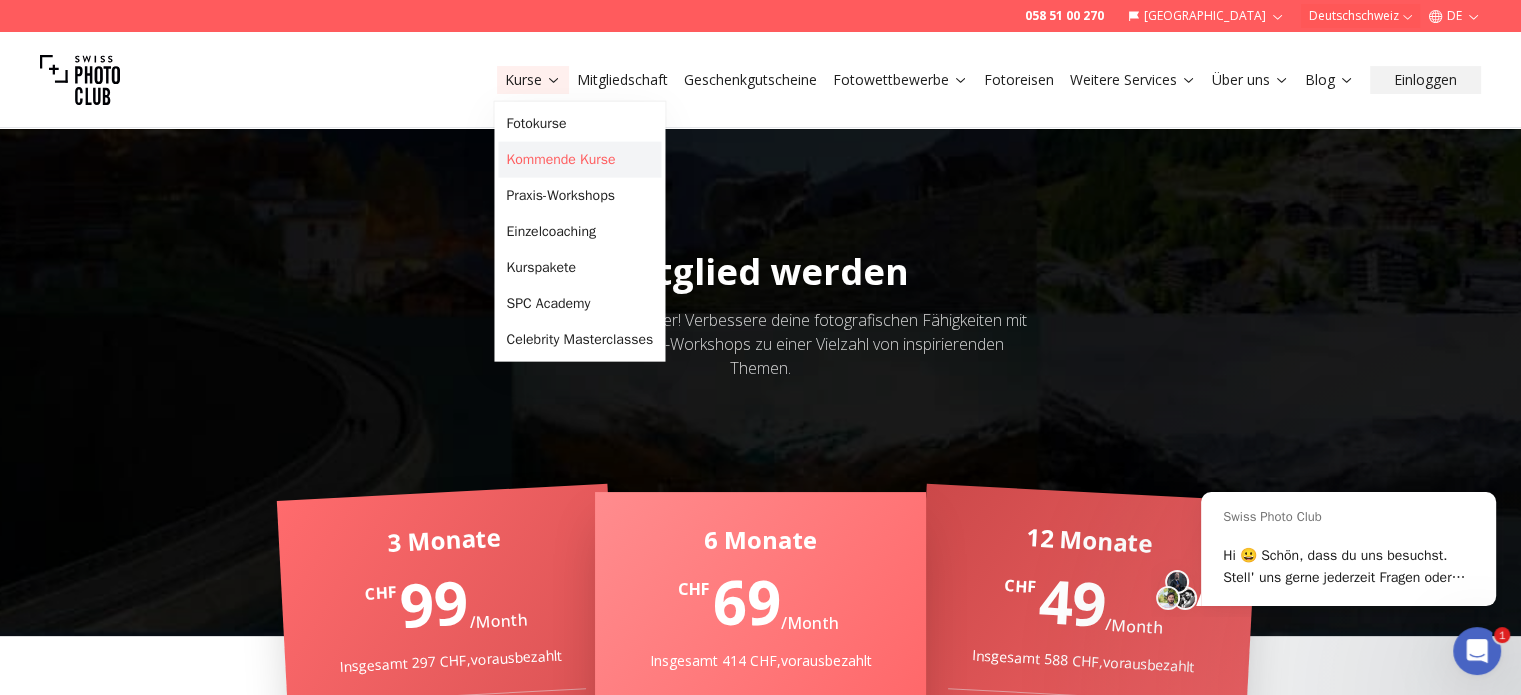 click on "Kommende Kurse" at bounding box center (579, 160) 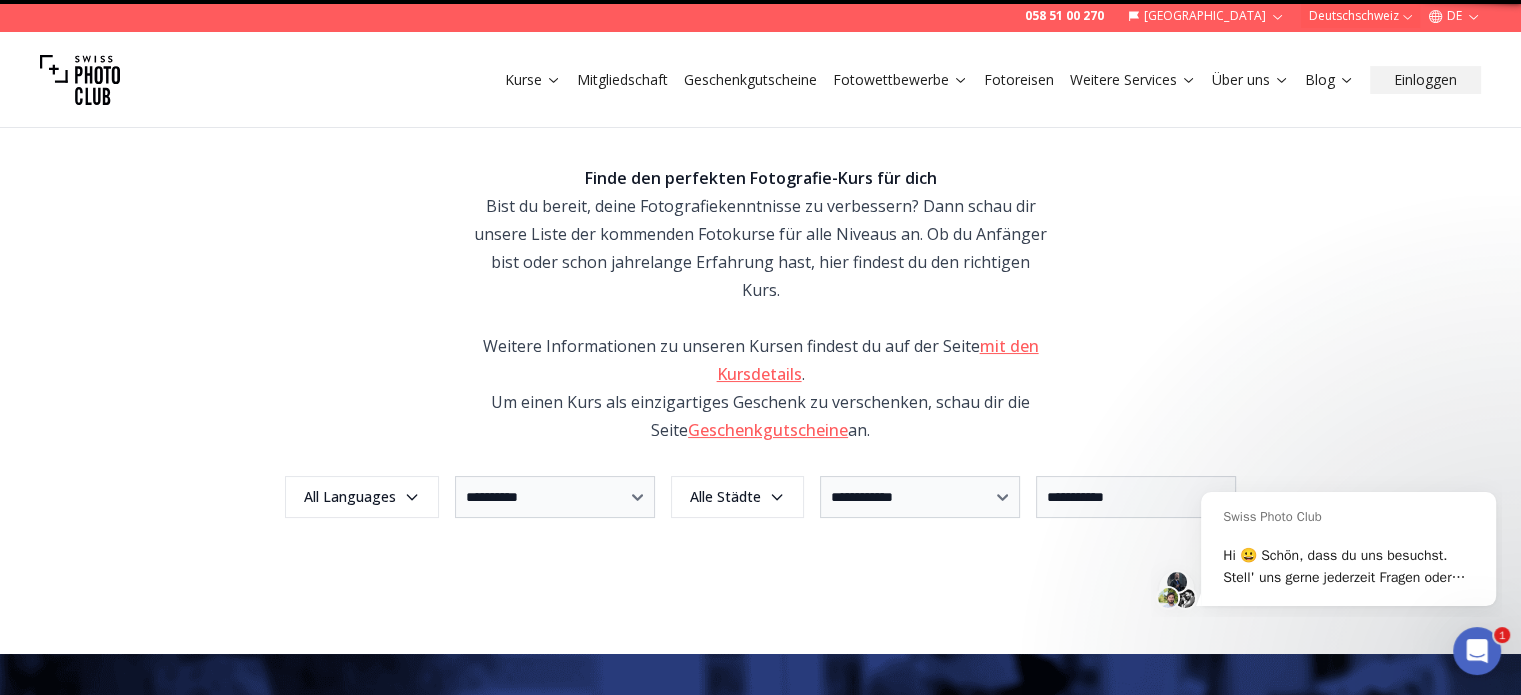 scroll, scrollTop: 0, scrollLeft: 0, axis: both 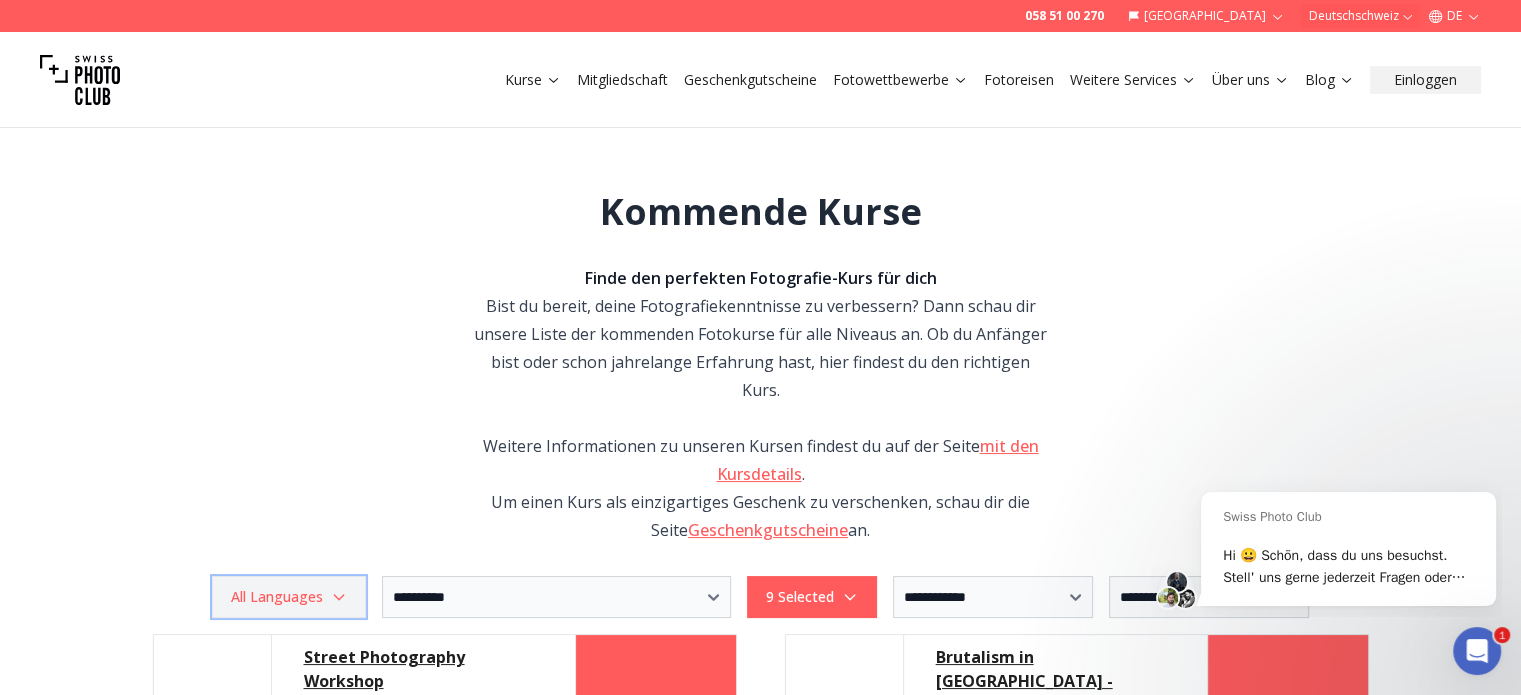 click 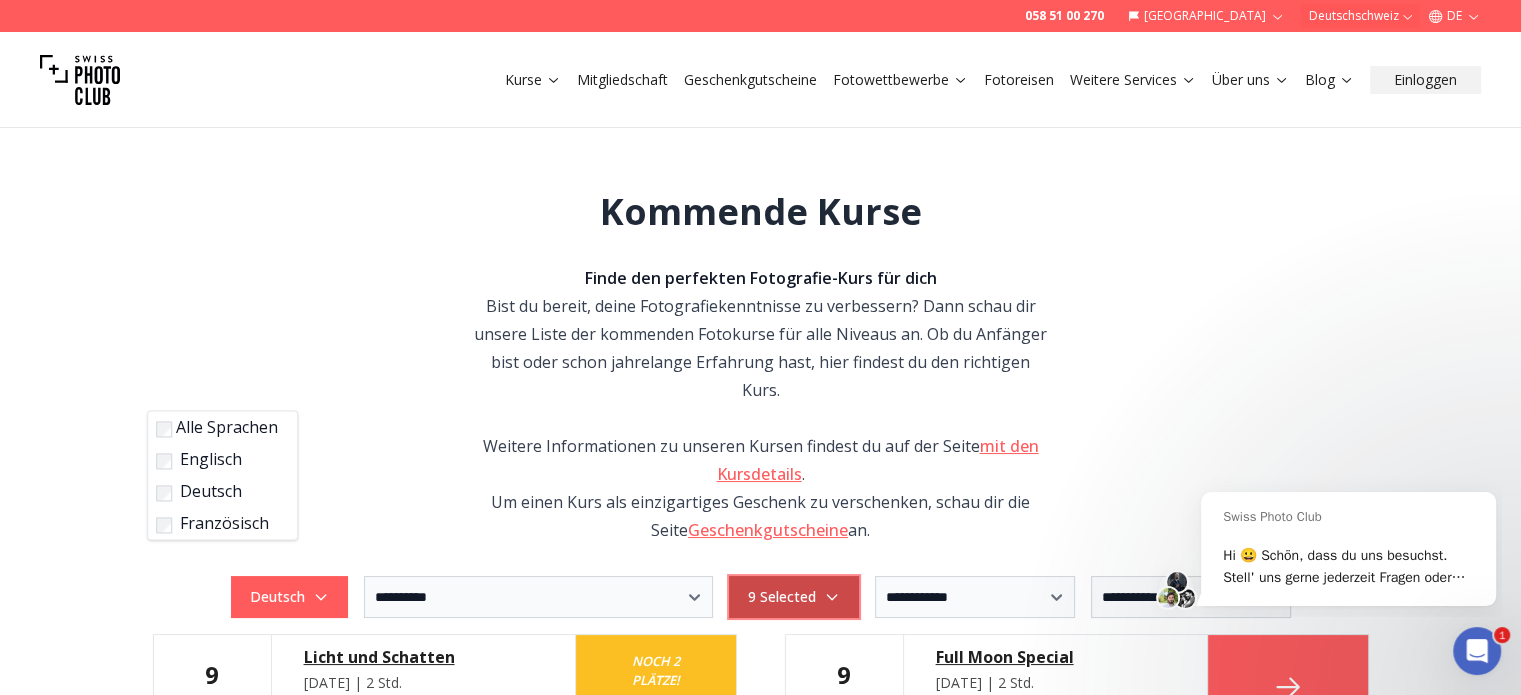 click 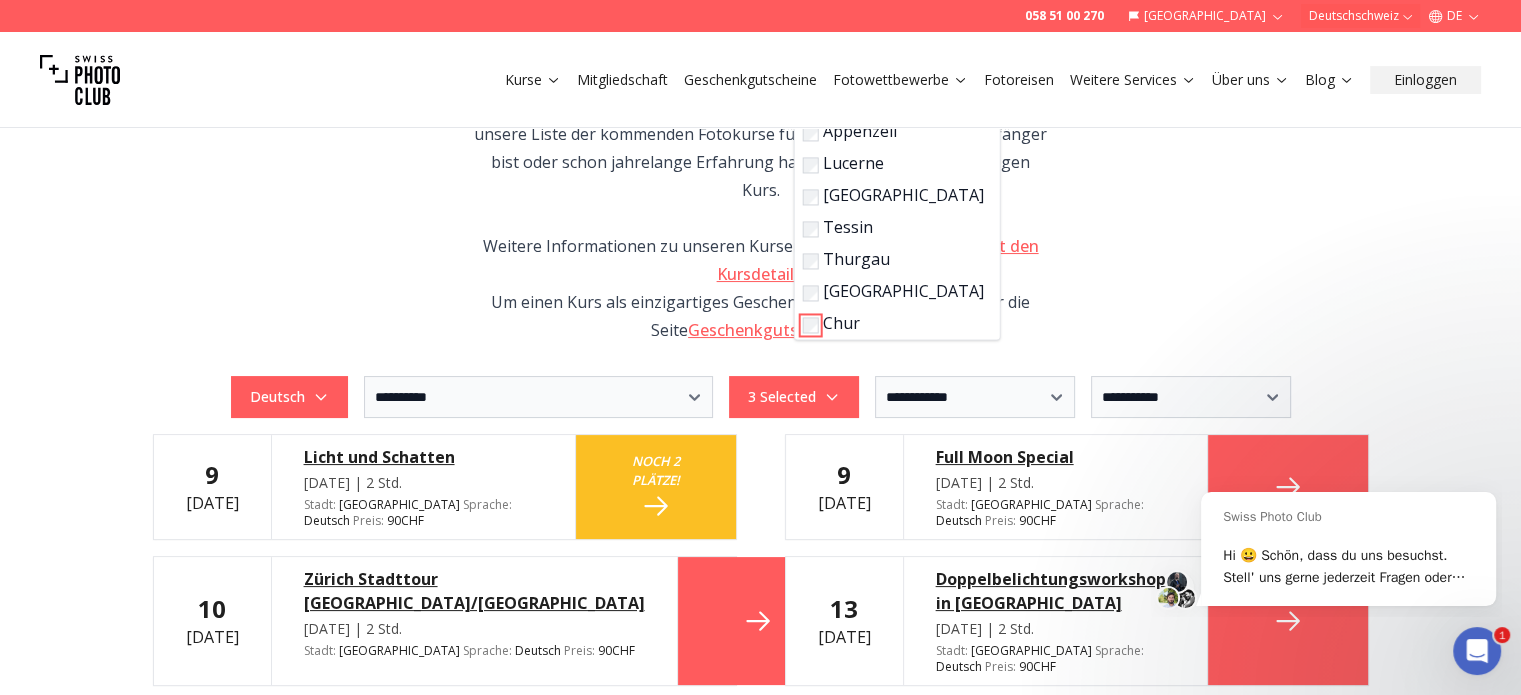 scroll, scrollTop: 300, scrollLeft: 0, axis: vertical 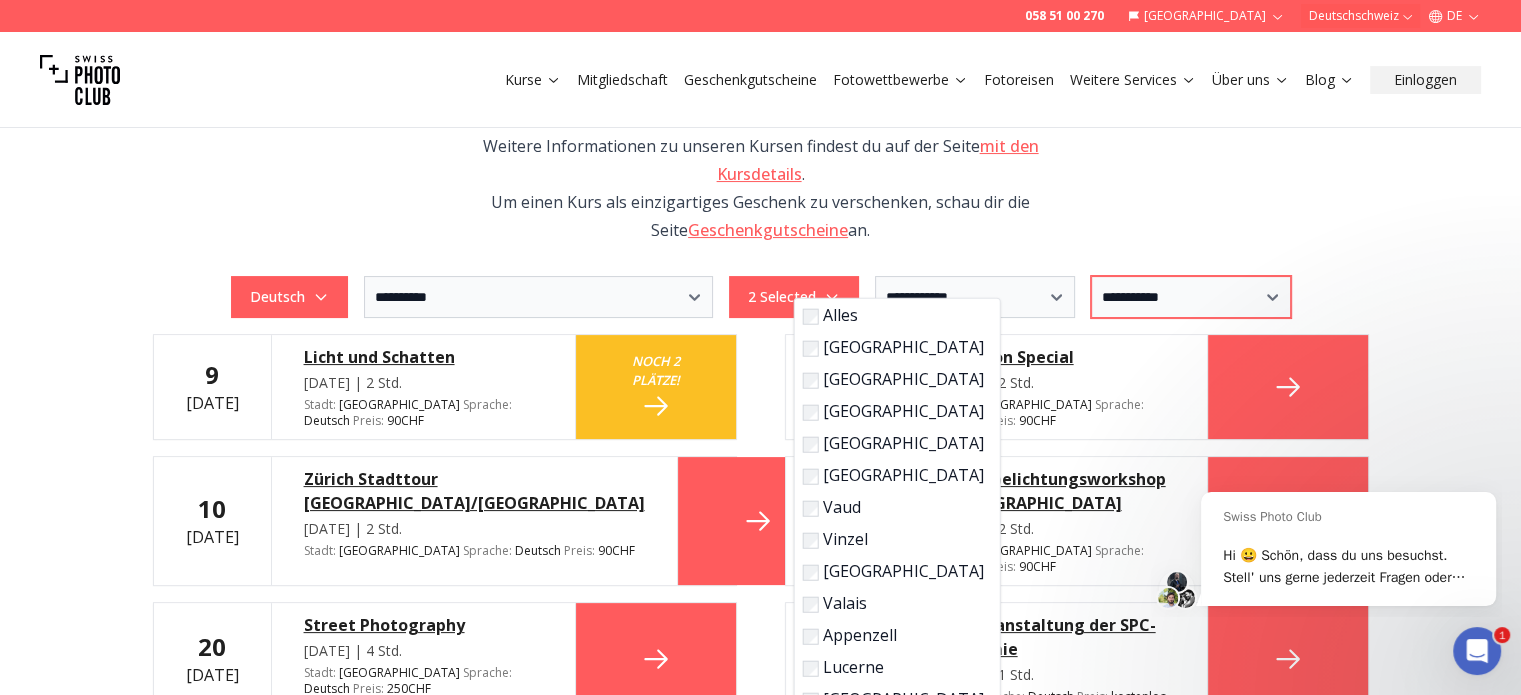 click on "**********" at bounding box center (1191, 297) 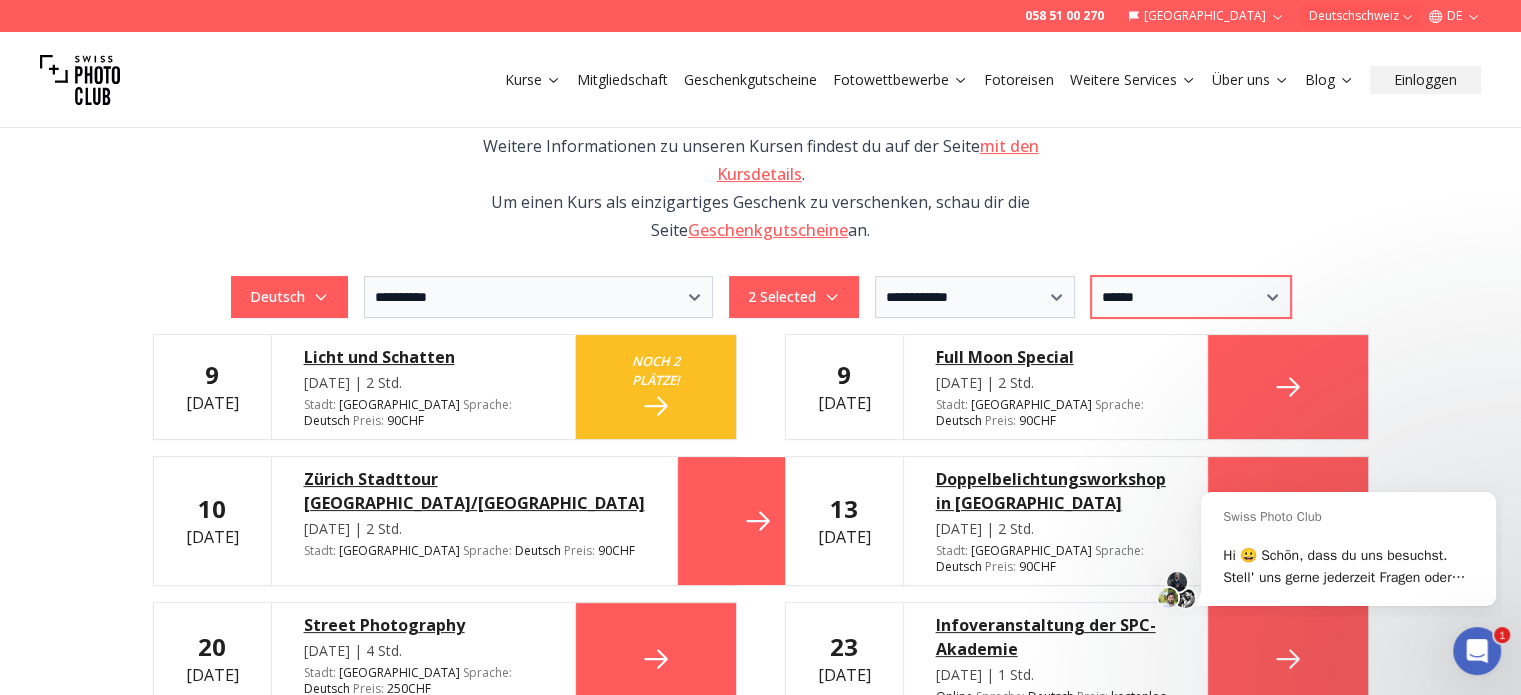click on "**********" at bounding box center [1191, 297] 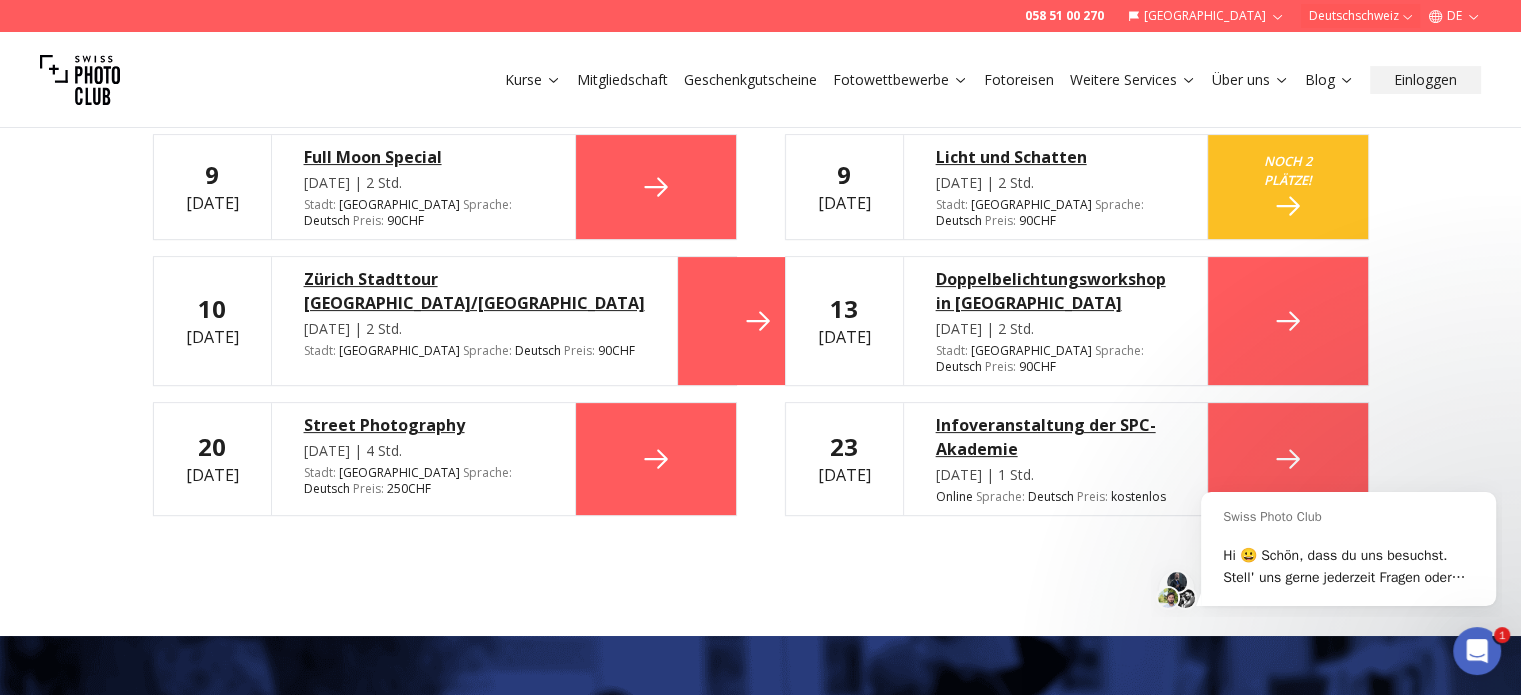 scroll, scrollTop: 400, scrollLeft: 0, axis: vertical 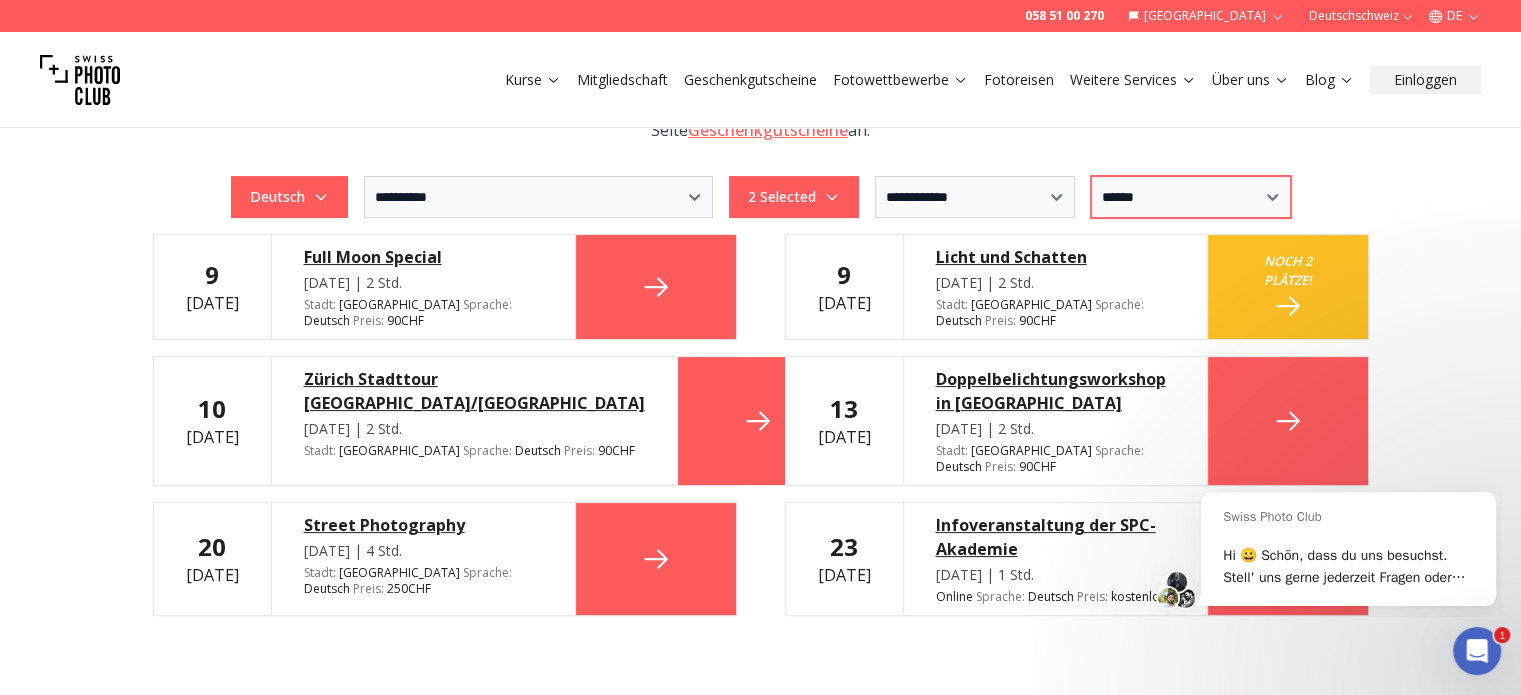 click on "**********" at bounding box center [1191, 197] 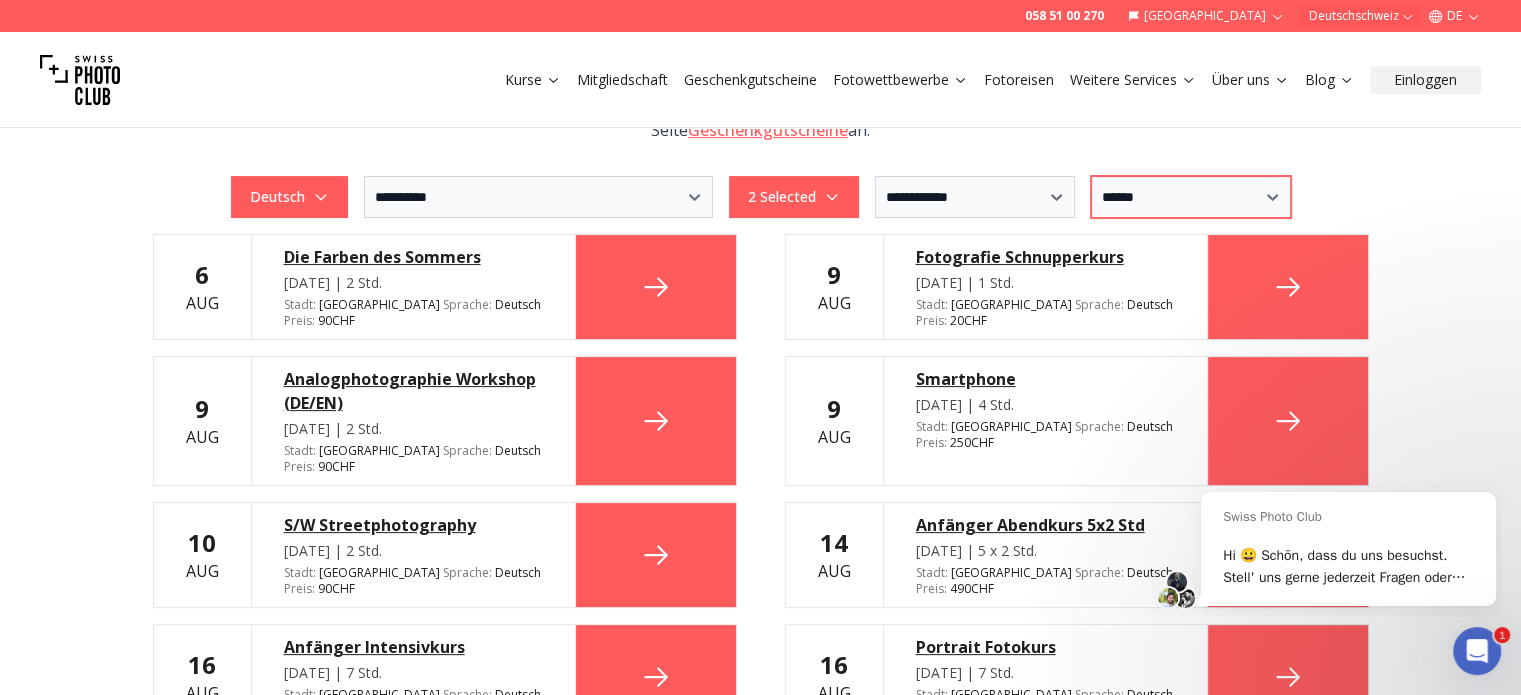 scroll, scrollTop: 500, scrollLeft: 0, axis: vertical 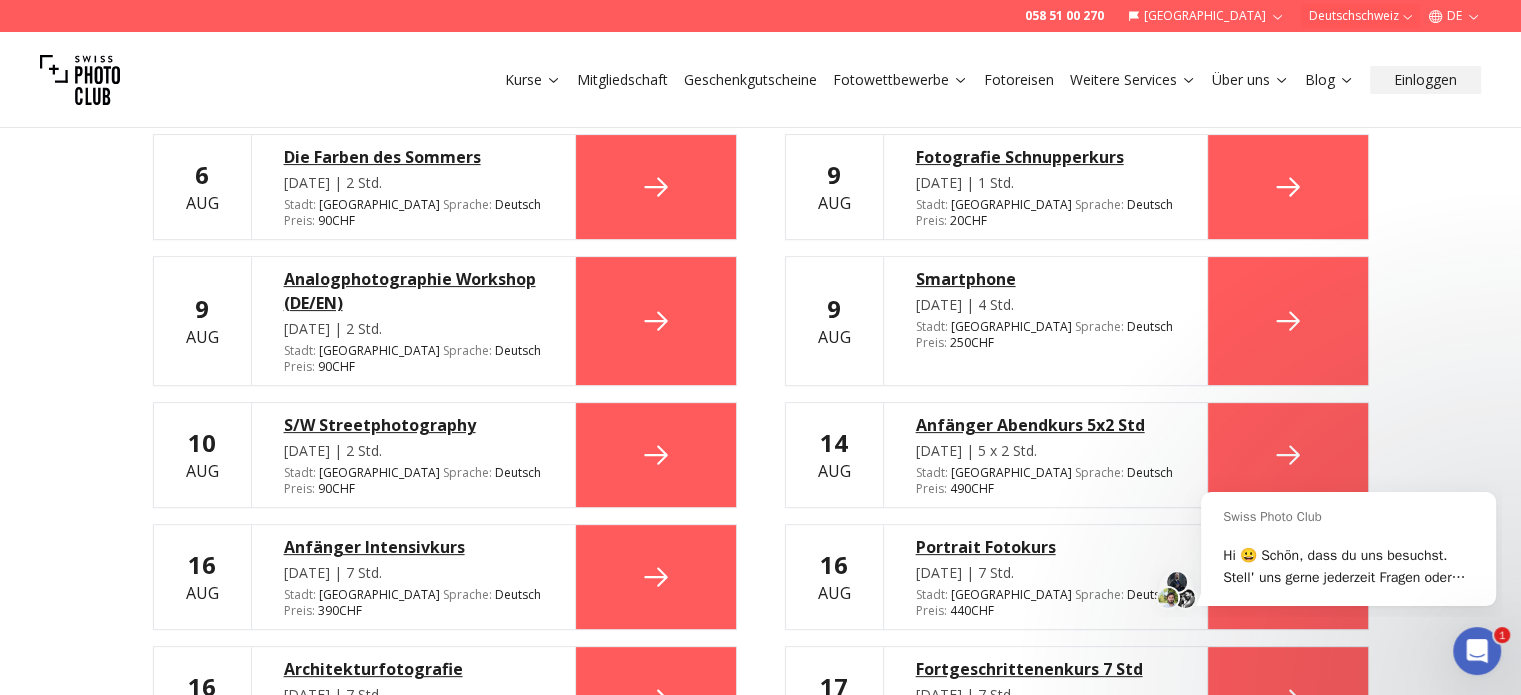 click 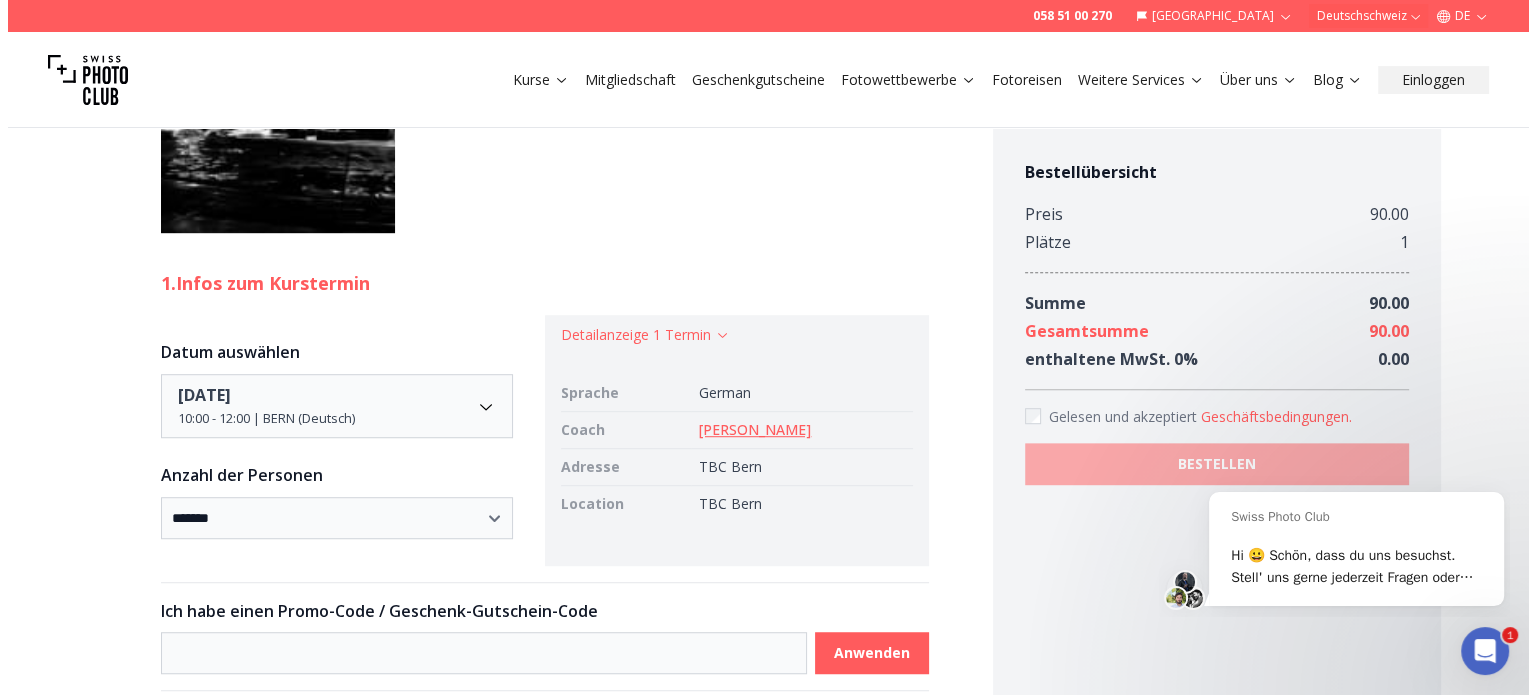 scroll, scrollTop: 1000, scrollLeft: 0, axis: vertical 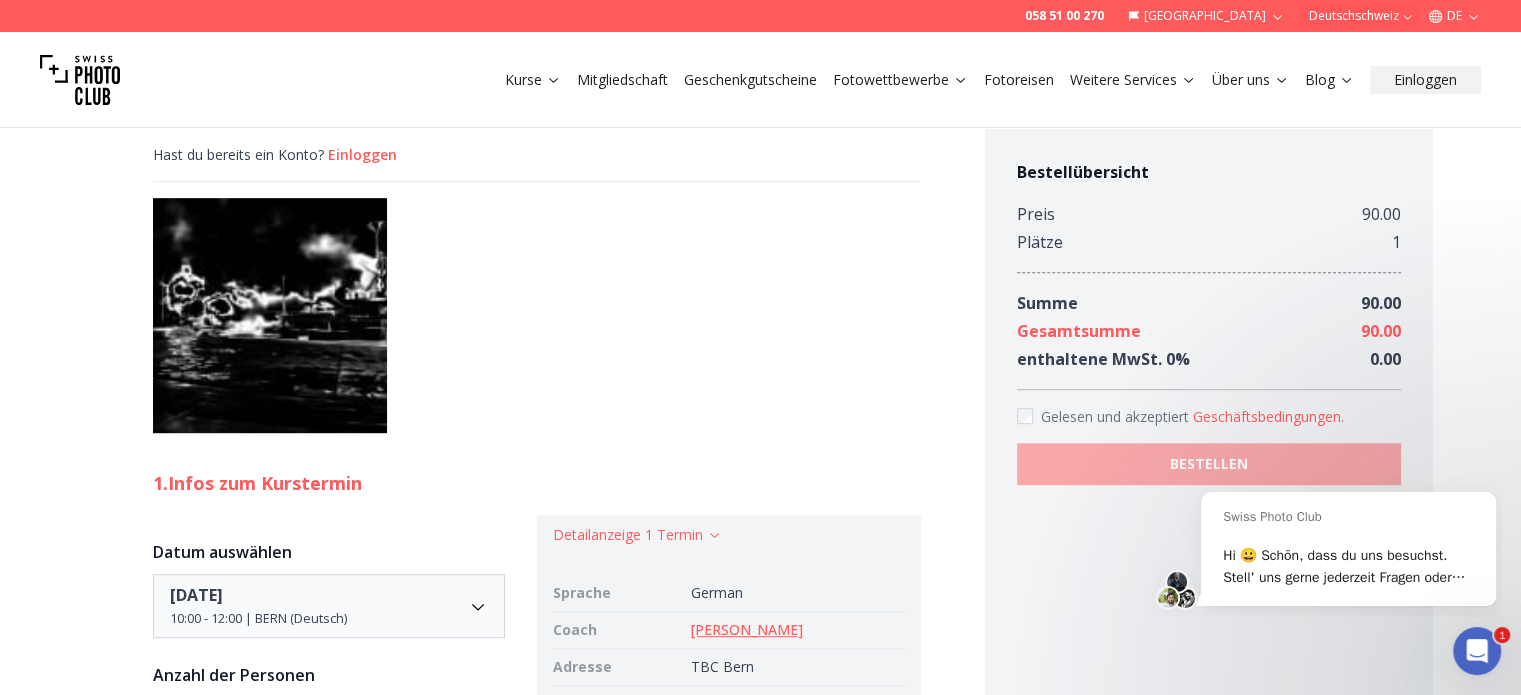 click on "**********" at bounding box center [760, 702] 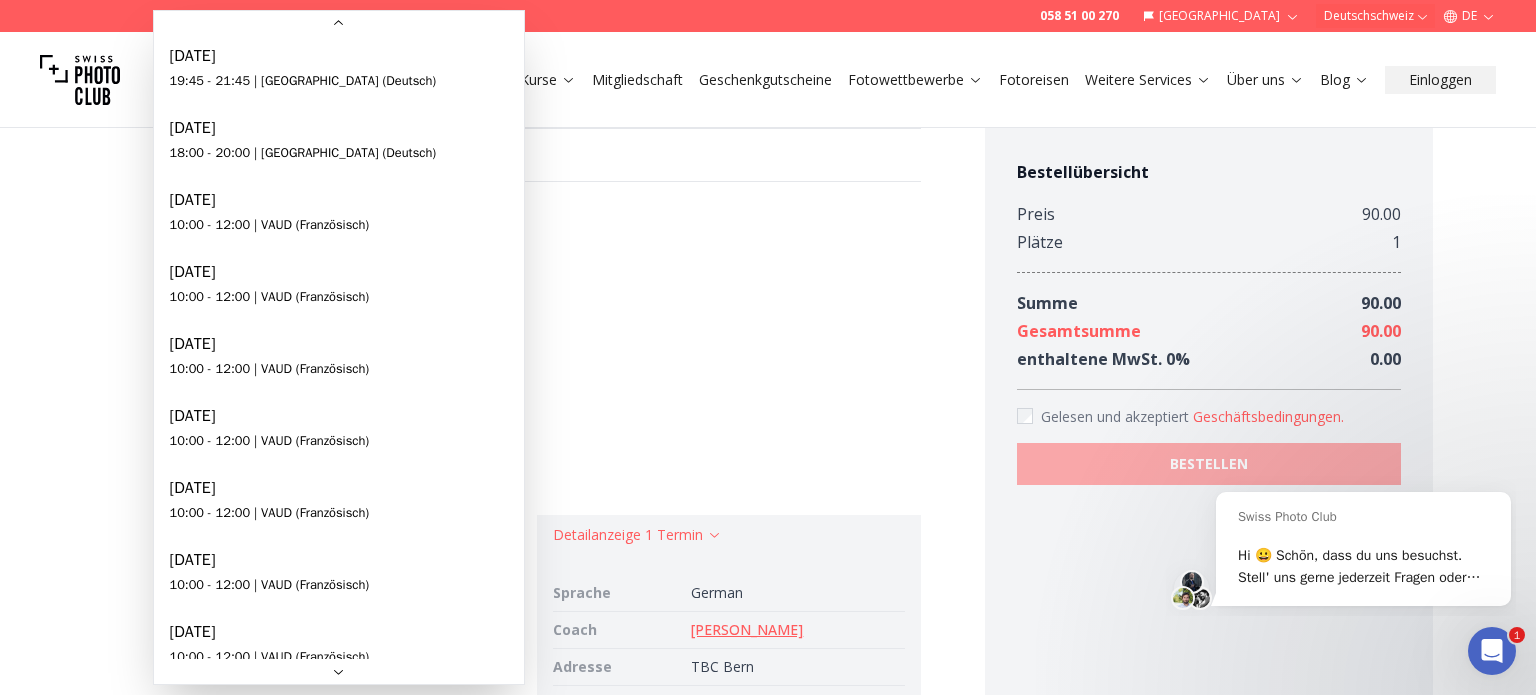 scroll, scrollTop: 2318, scrollLeft: 0, axis: vertical 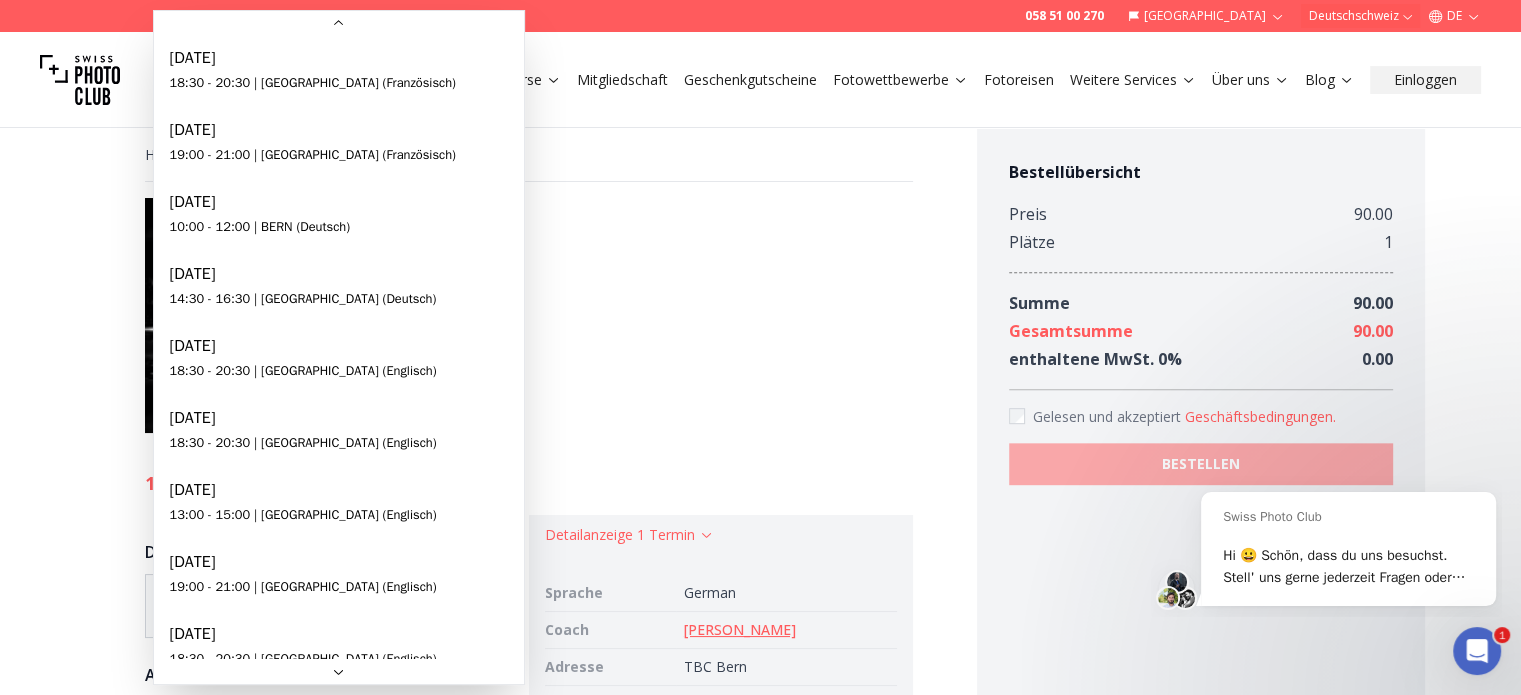 click on "**********" at bounding box center (760, 654) 